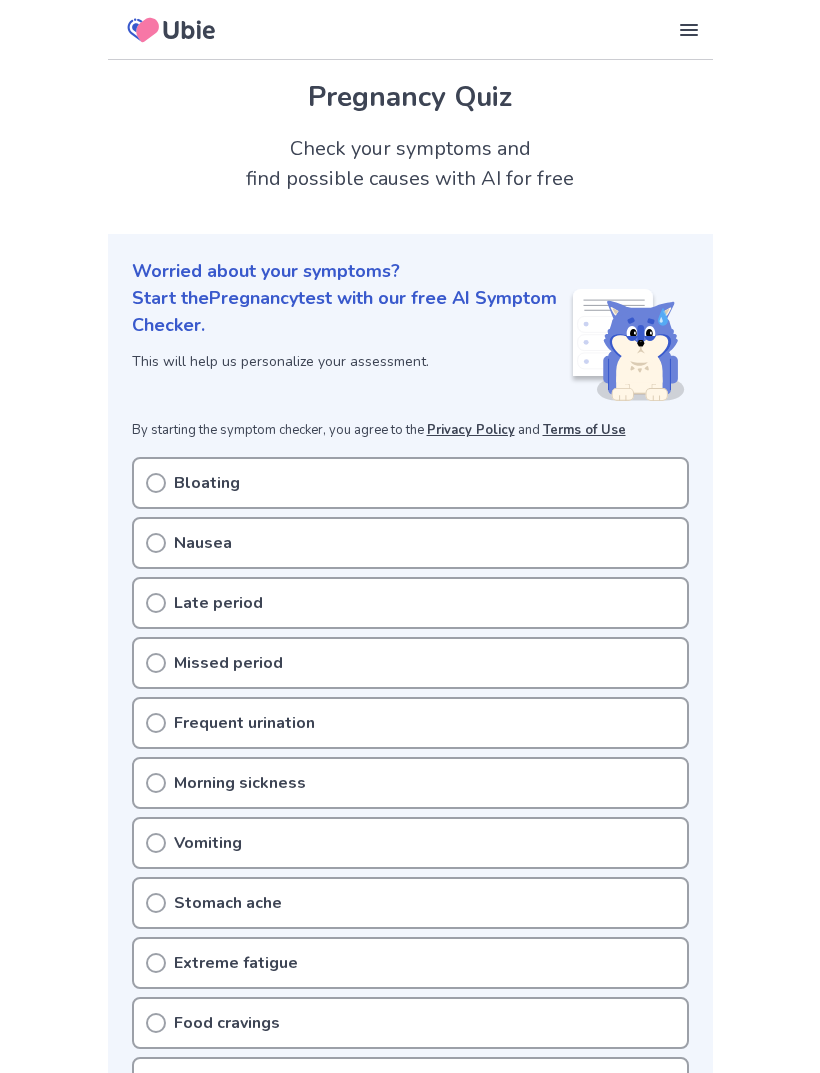 scroll, scrollTop: 0, scrollLeft: 0, axis: both 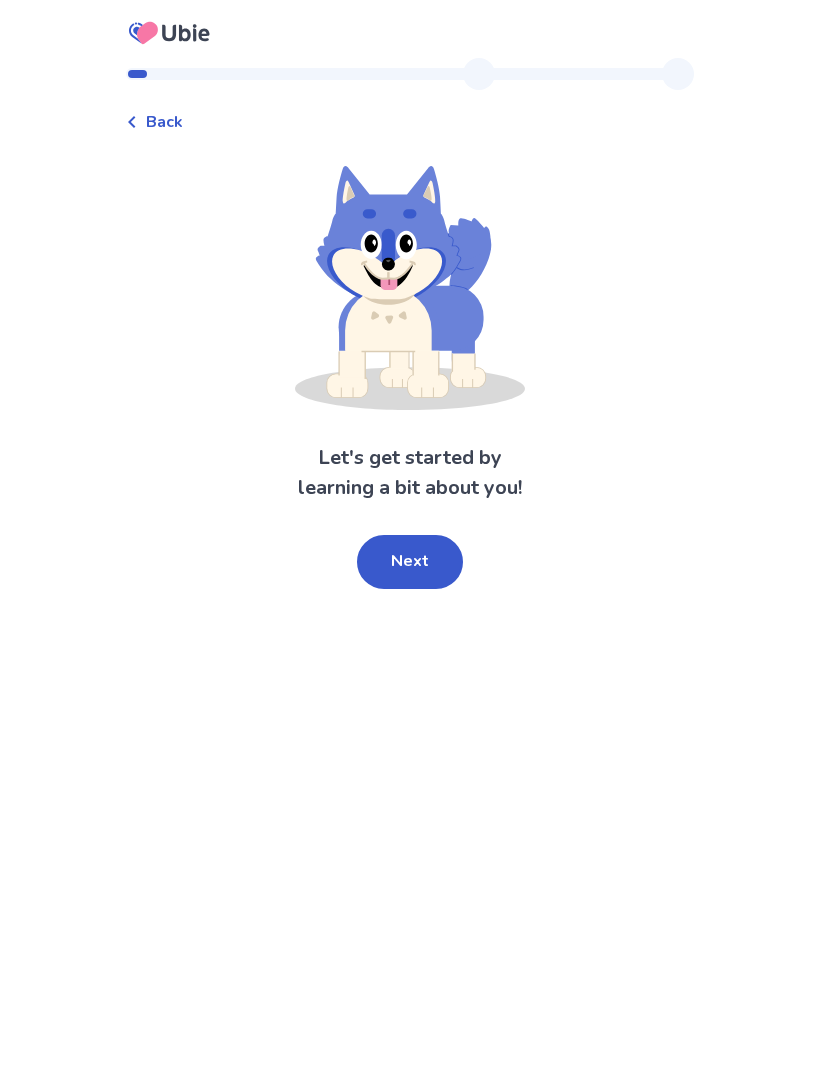 click on "Next" at bounding box center (410, 562) 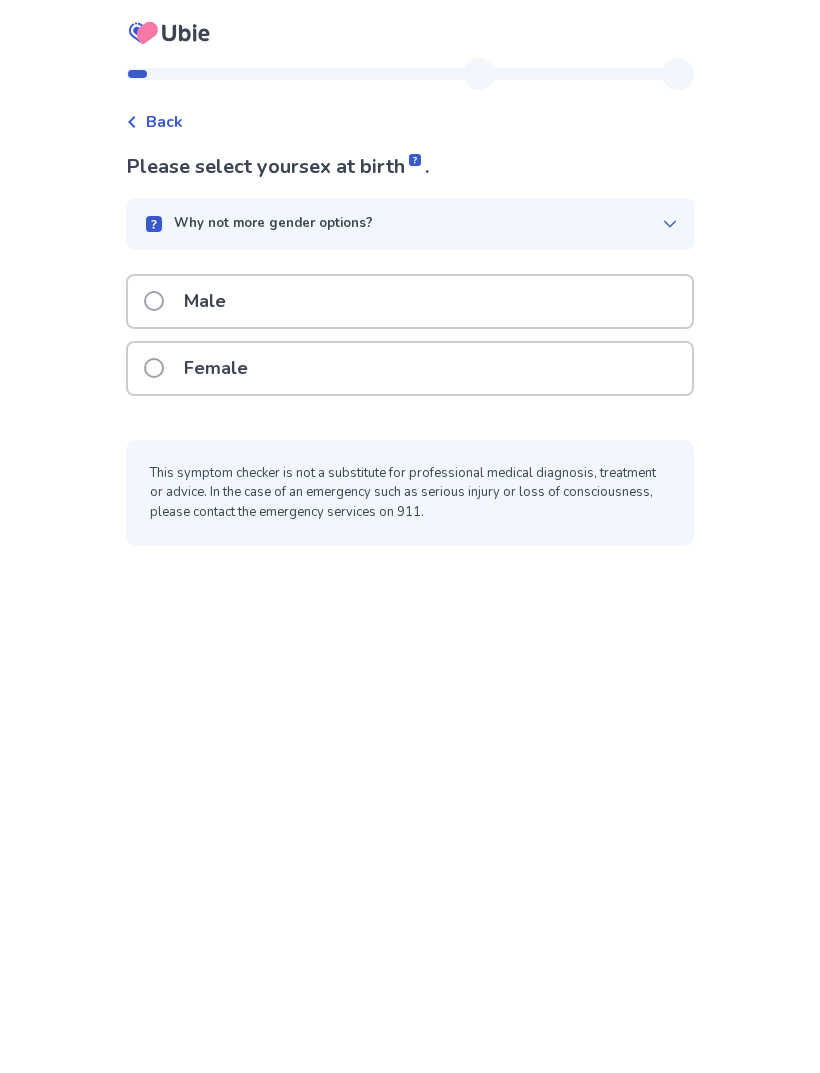 click on "Female" at bounding box center (410, 368) 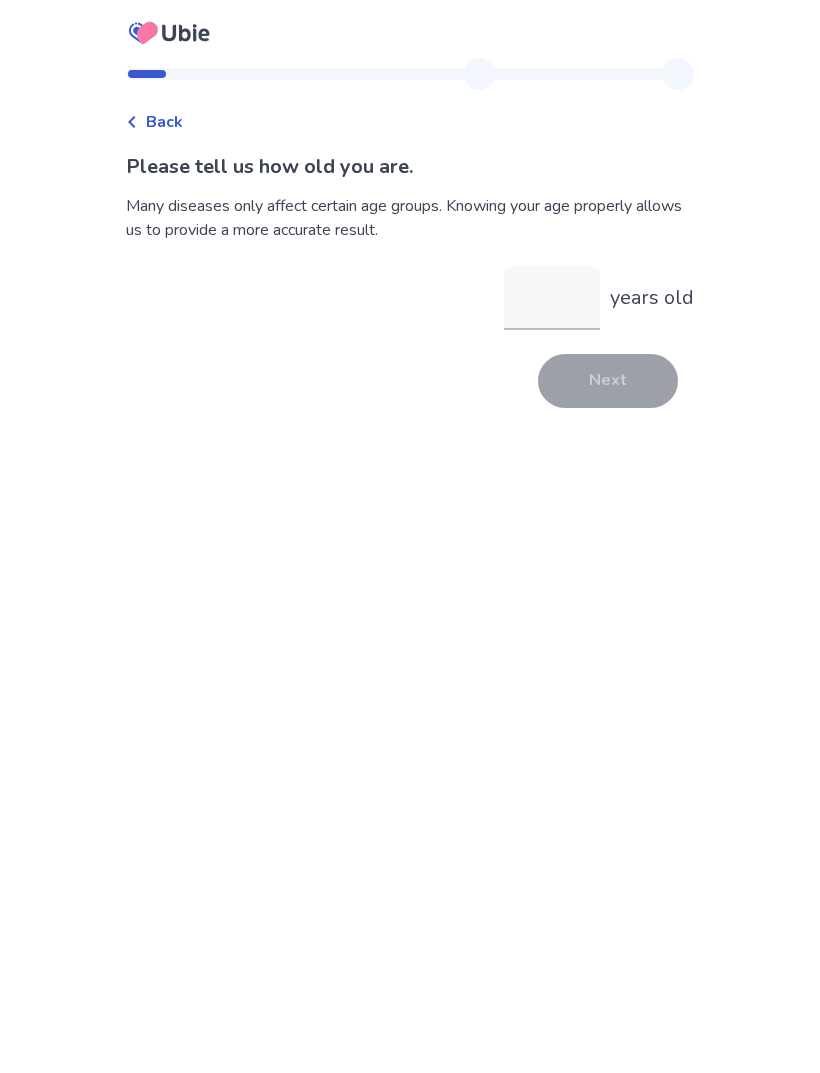 click on "years old" at bounding box center (552, 298) 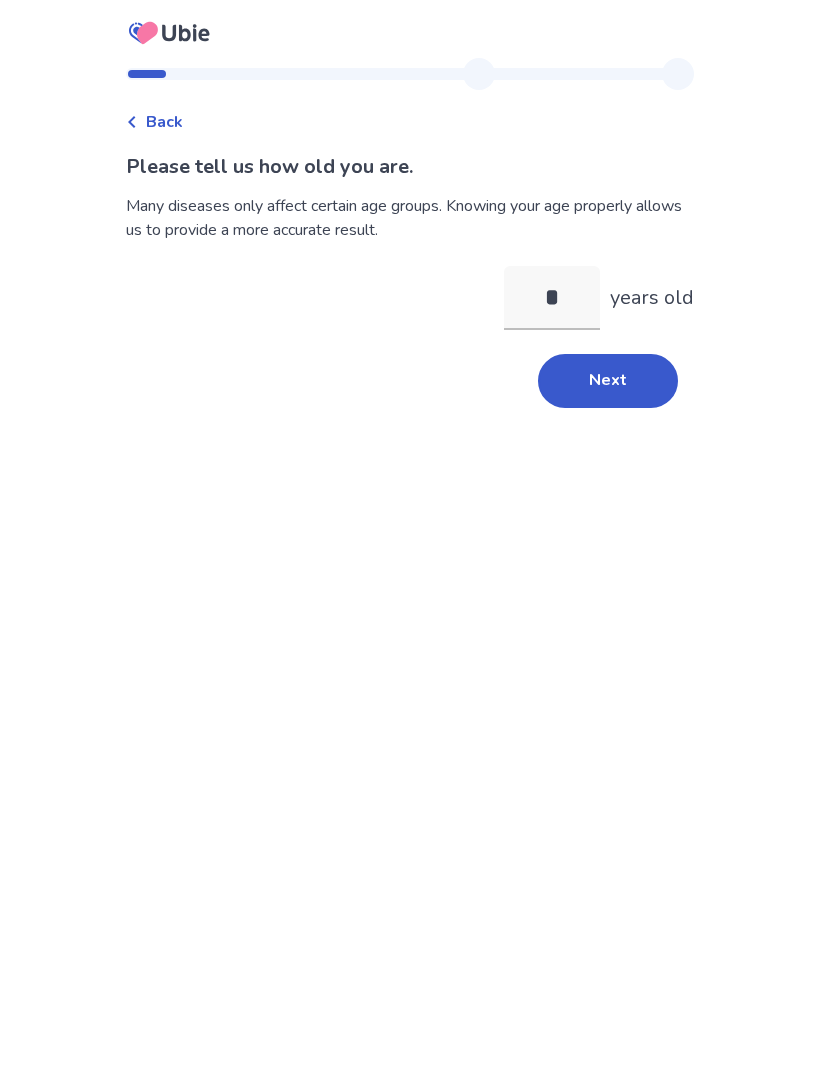 type on "**" 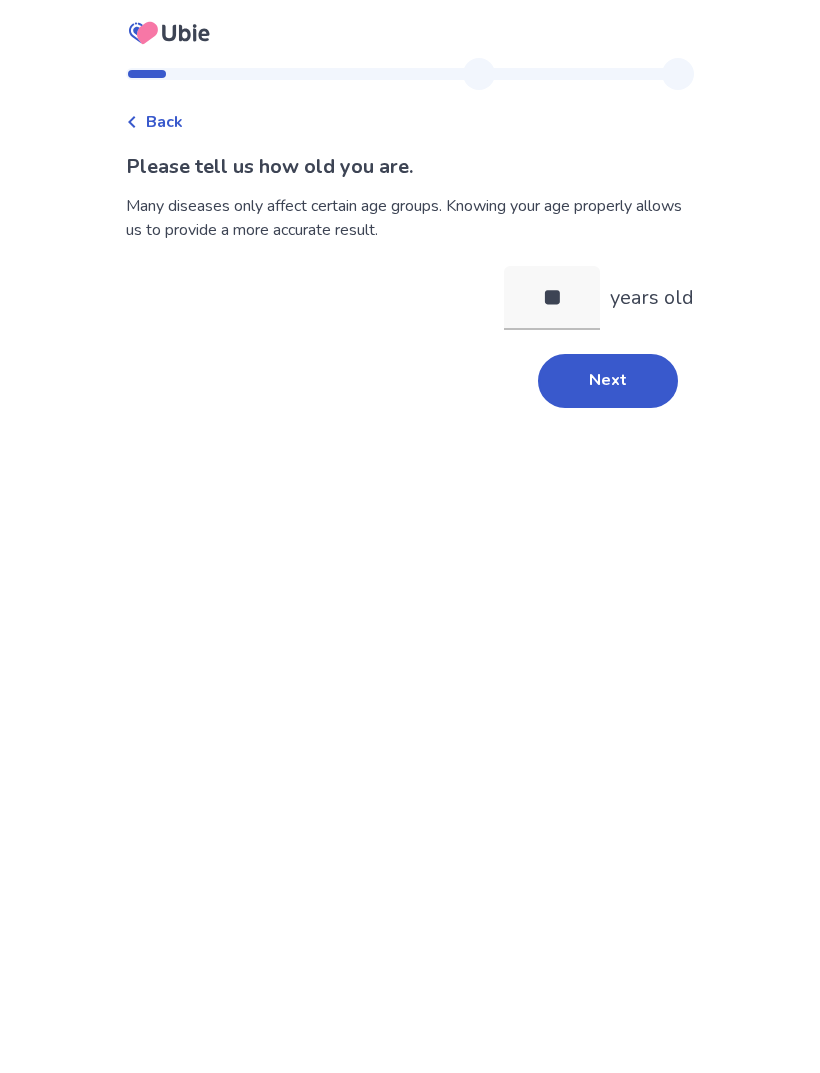 click on "Next" at bounding box center (608, 381) 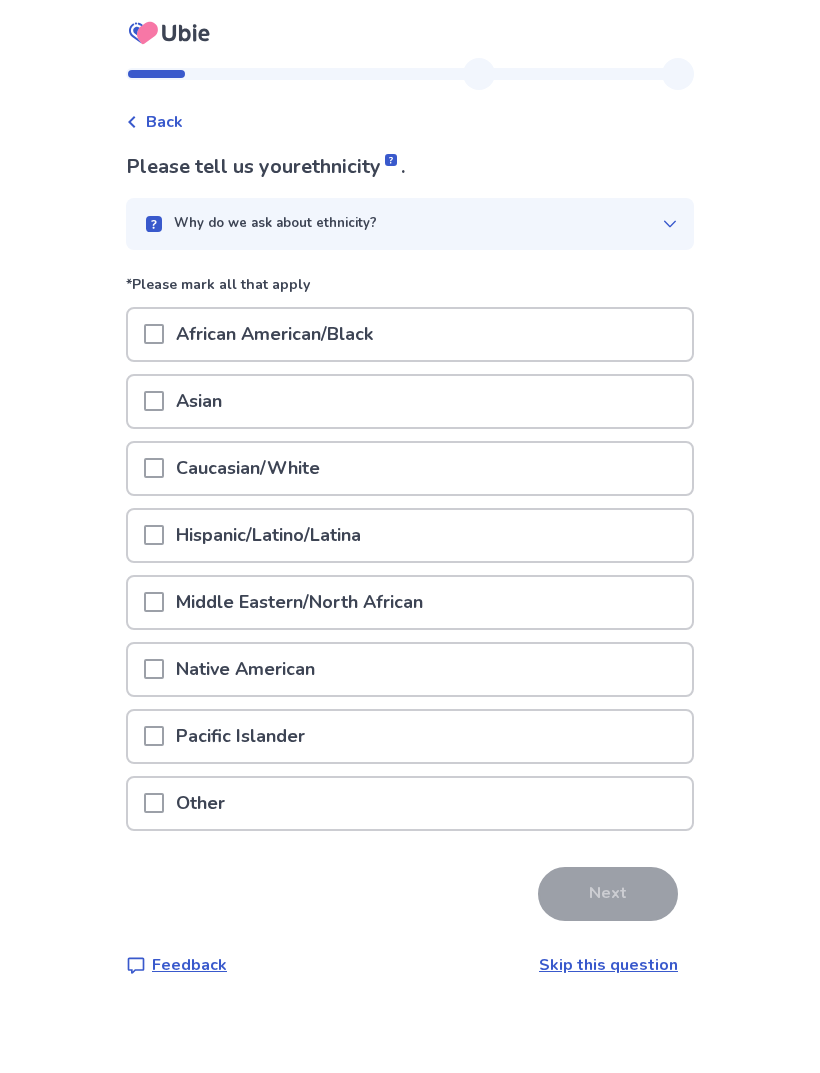 click on "African American/Black" at bounding box center [410, 334] 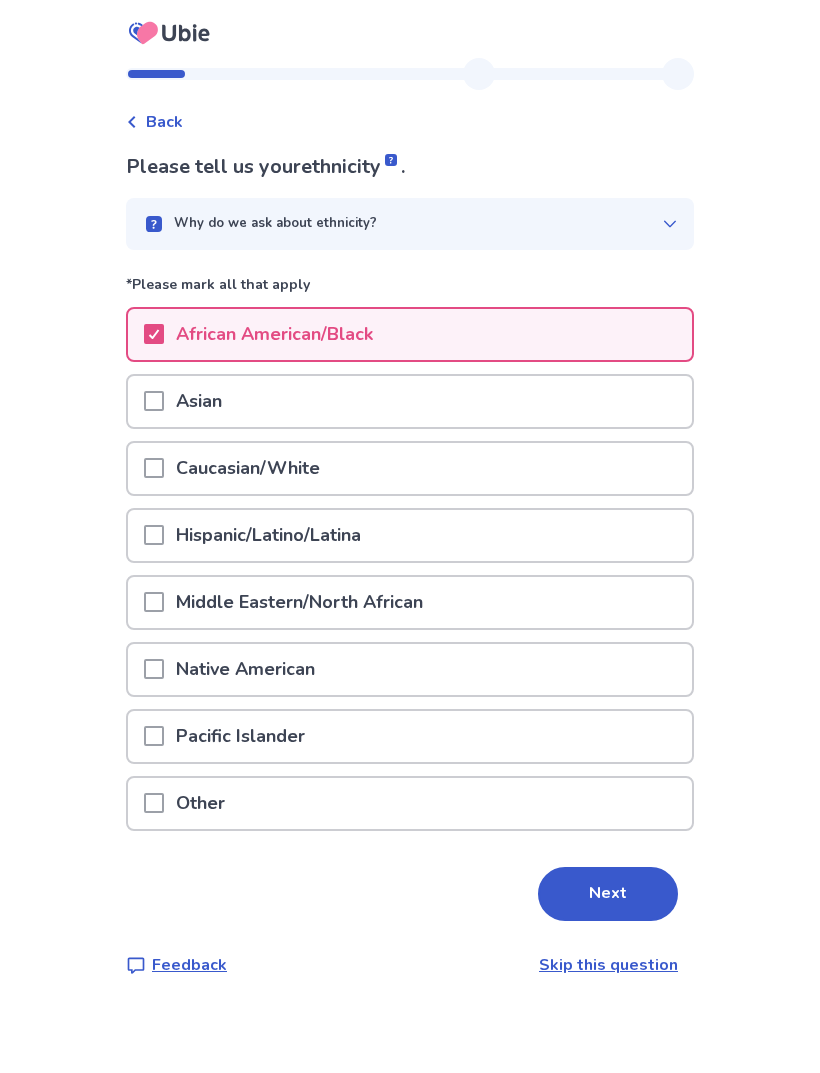 click on "Caucasian/White" at bounding box center [410, 468] 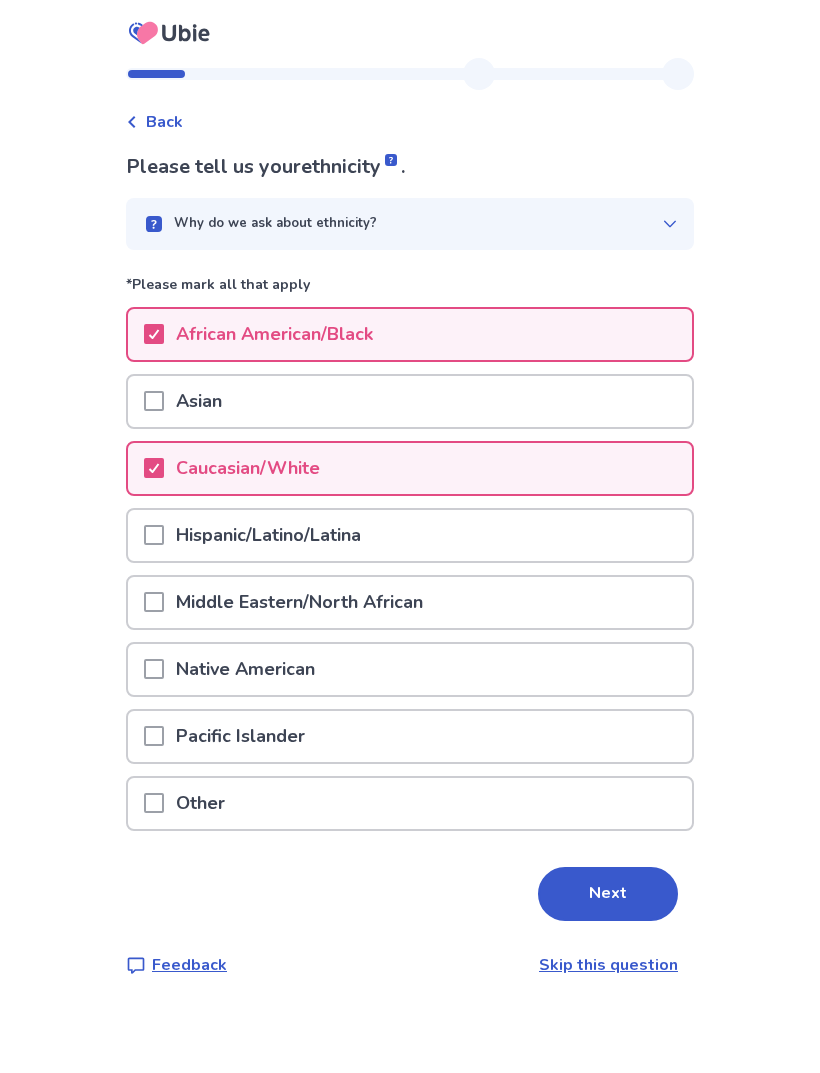 click on "Next" at bounding box center [608, 894] 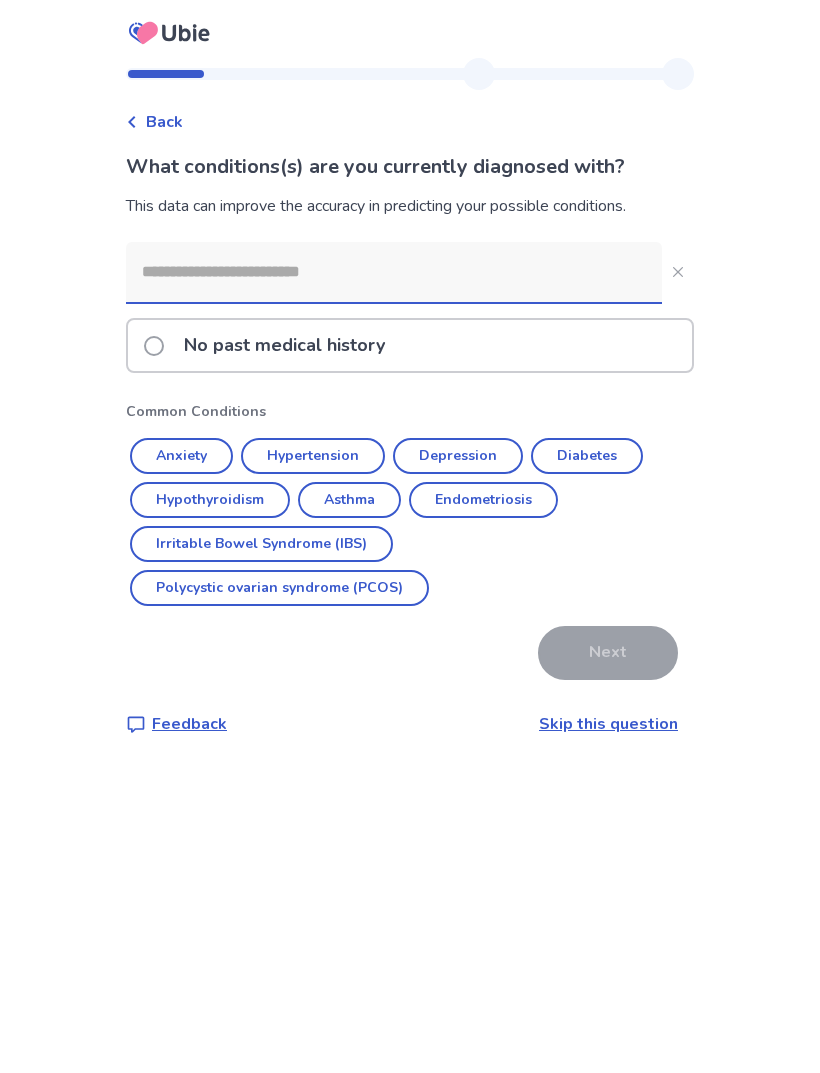 click on "Anxiety" at bounding box center [181, 456] 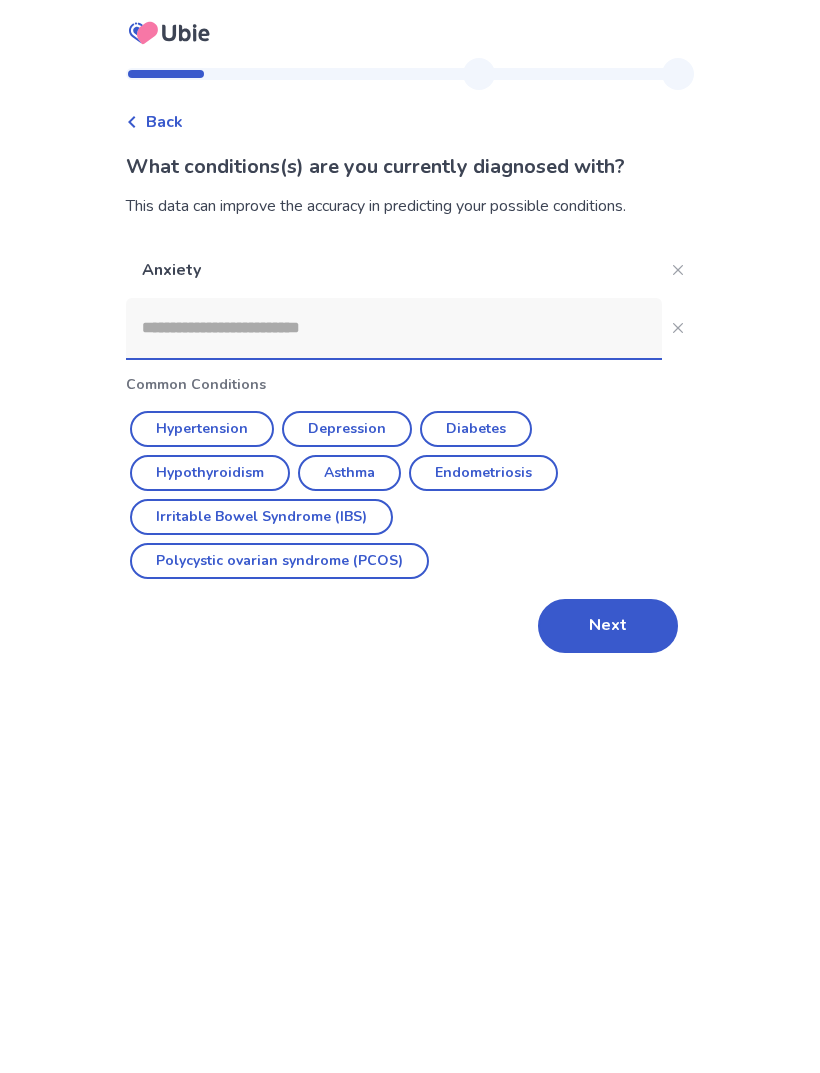 click at bounding box center [394, 328] 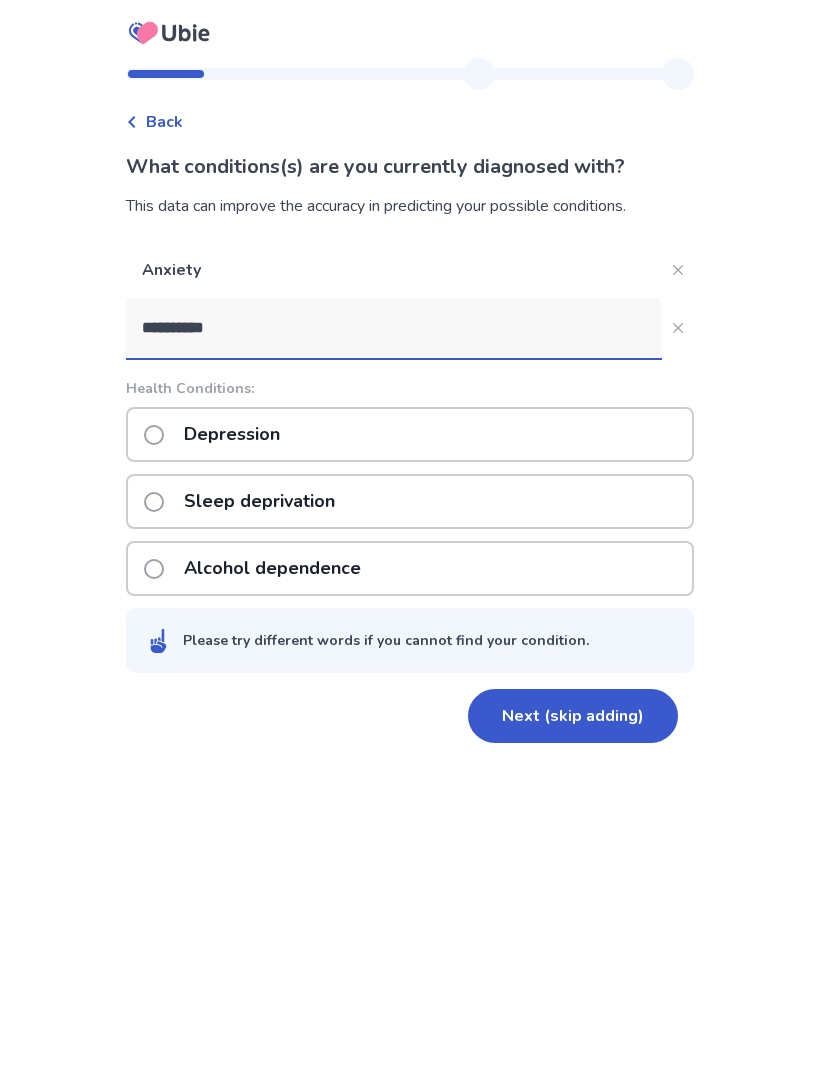 type on "**********" 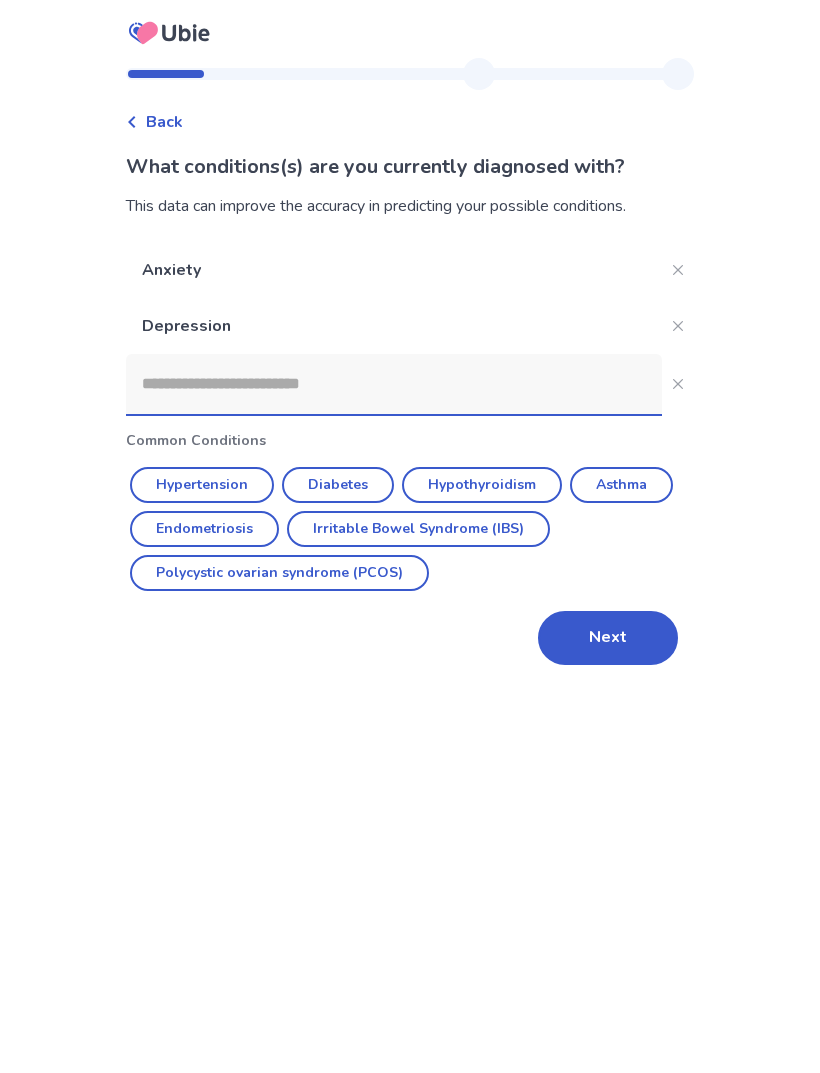 click at bounding box center (394, 384) 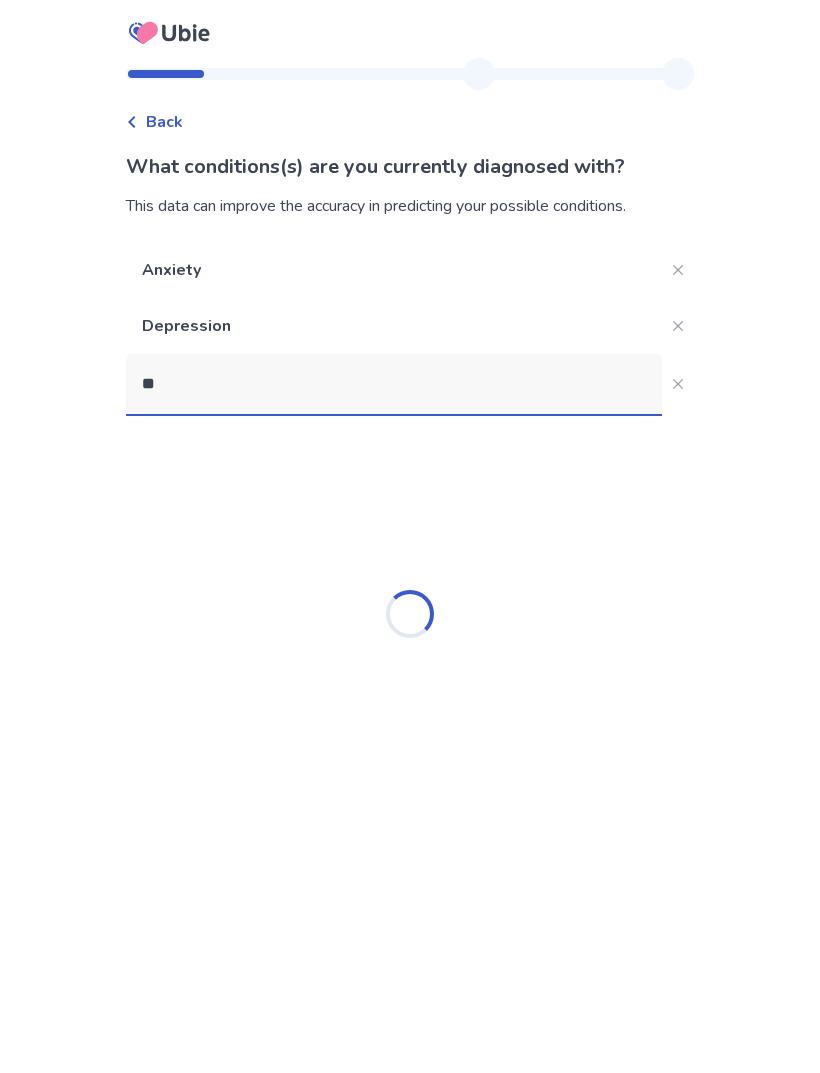 type on "*" 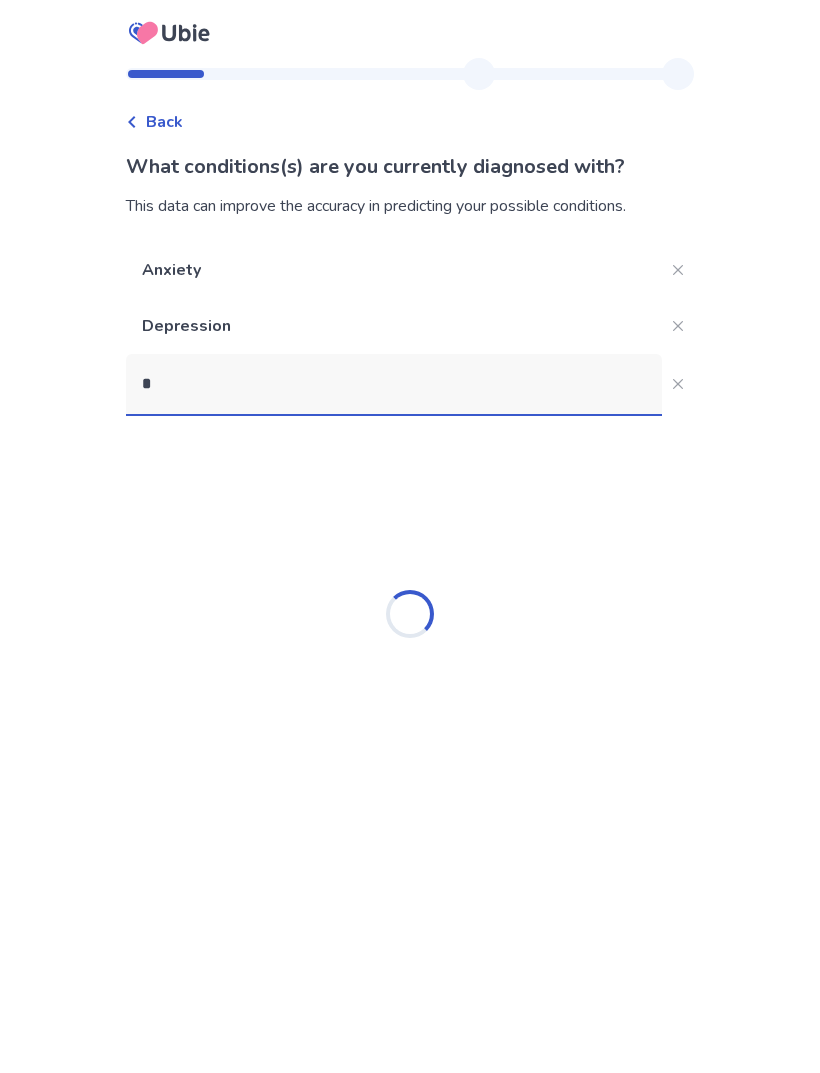type 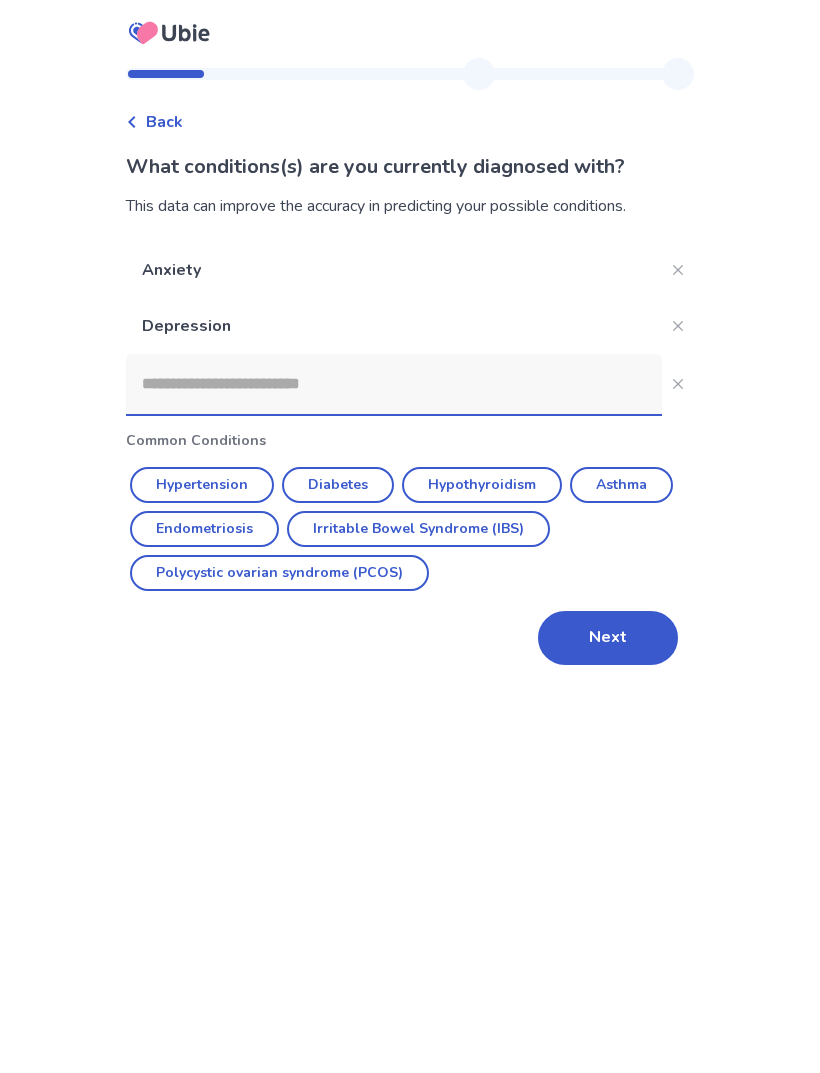 click on "Next" at bounding box center [608, 638] 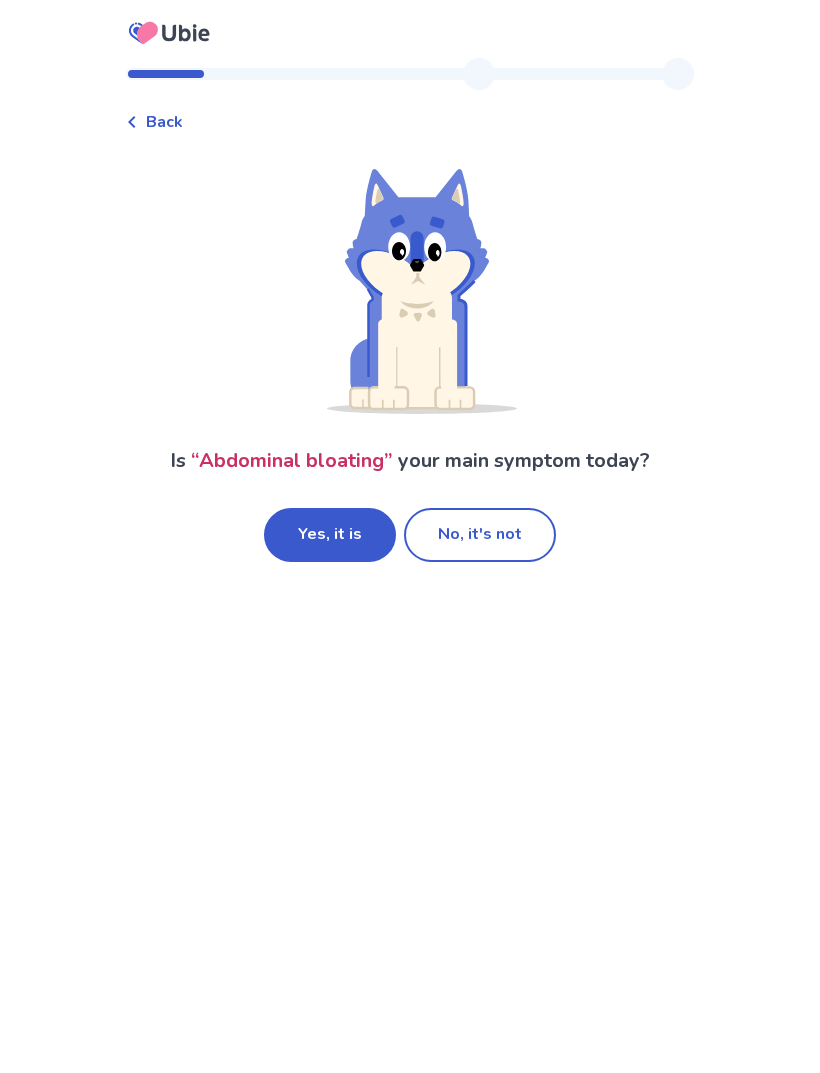 click on "No, it's not" at bounding box center (480, 535) 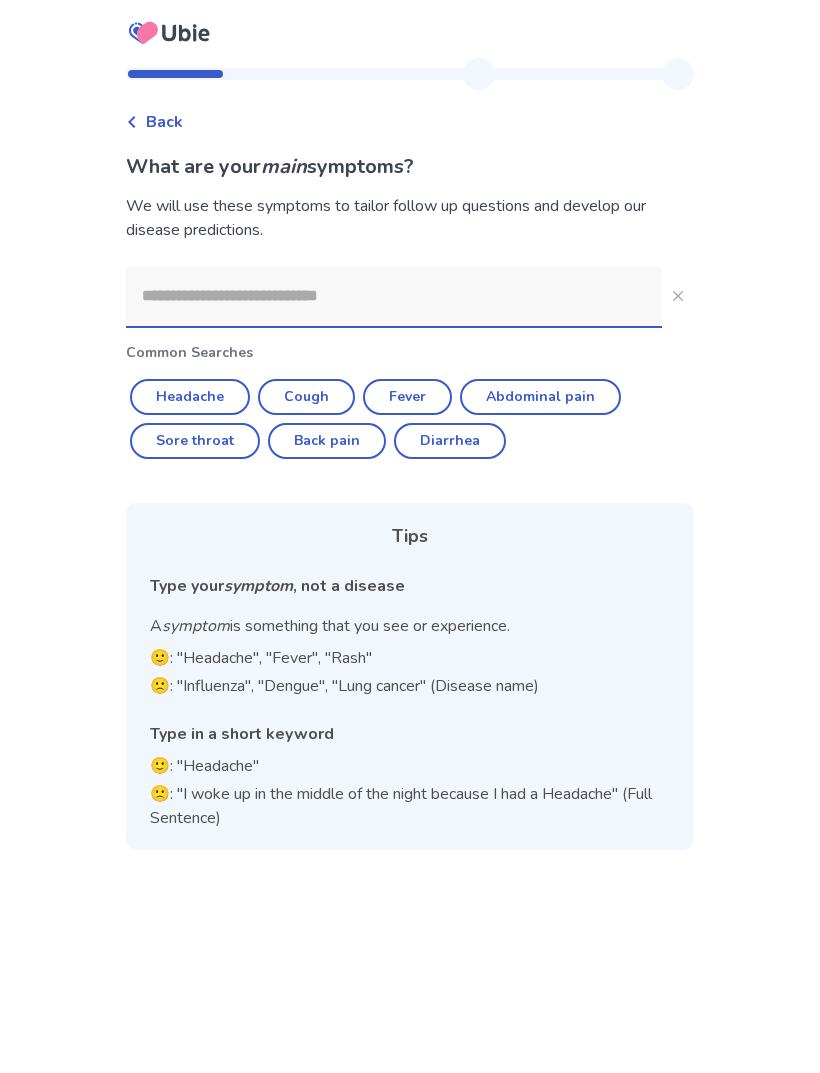 click 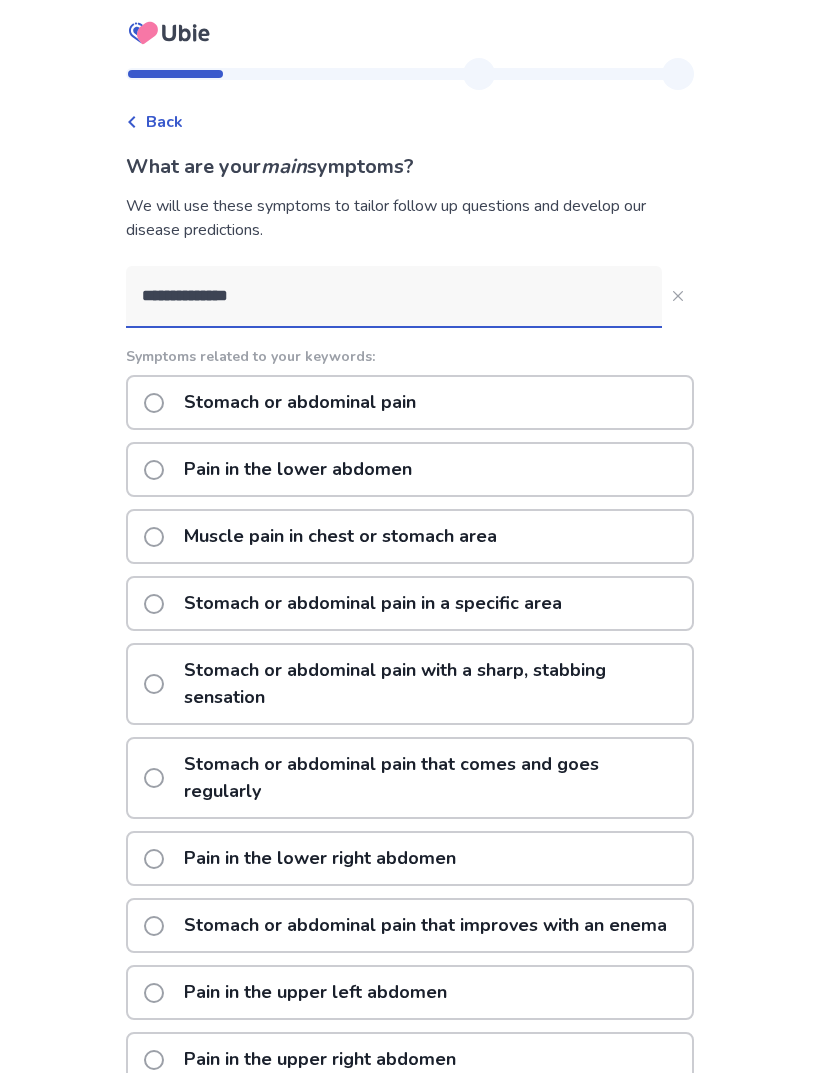 click on "Pain in the lower abdomen" 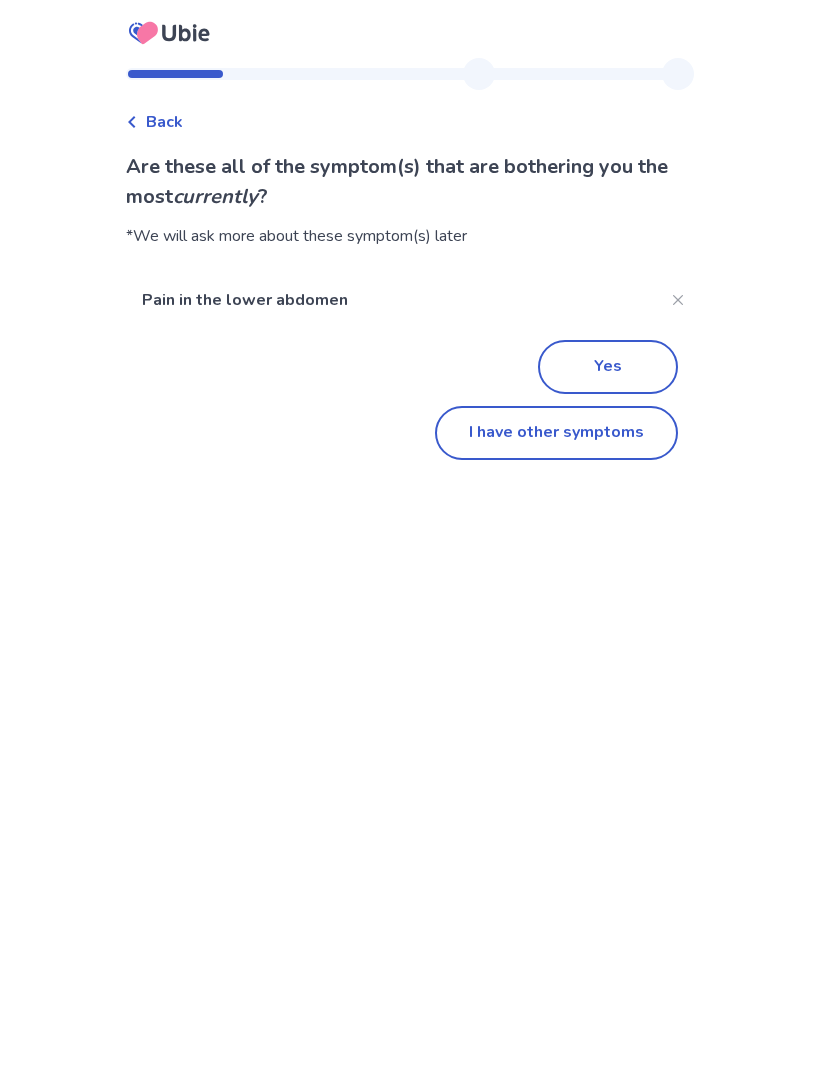 click on "I have other symptoms" 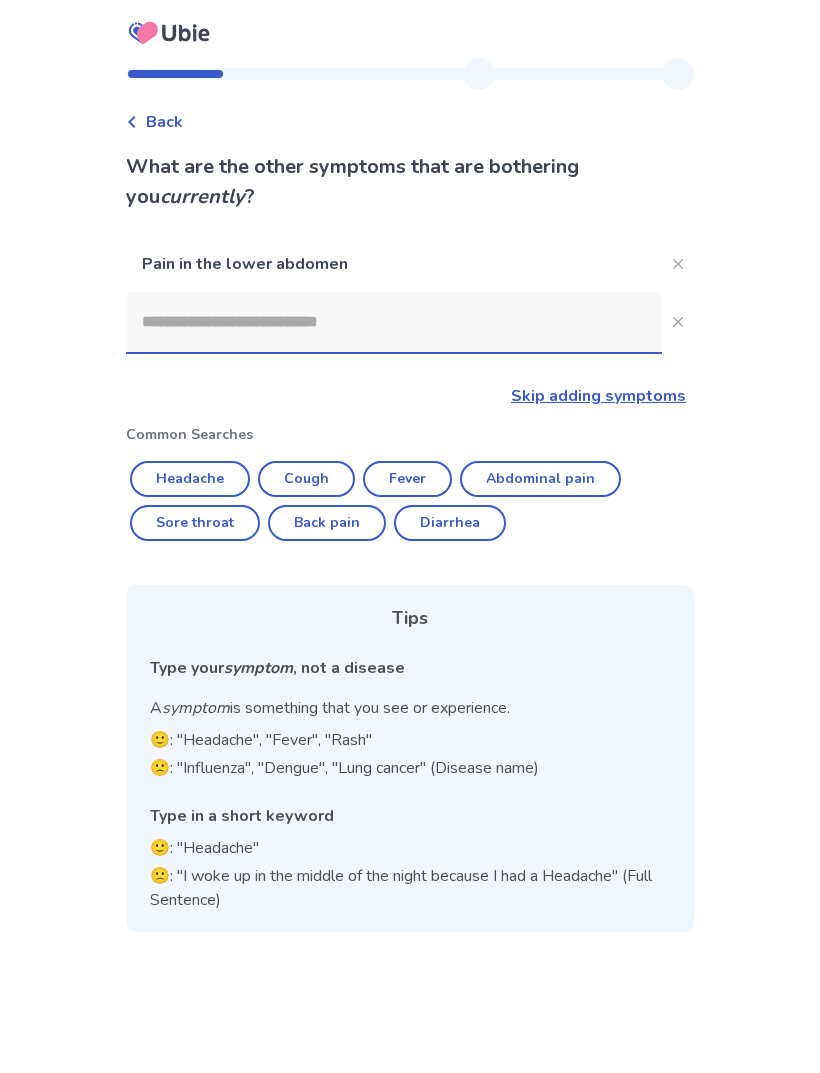 click 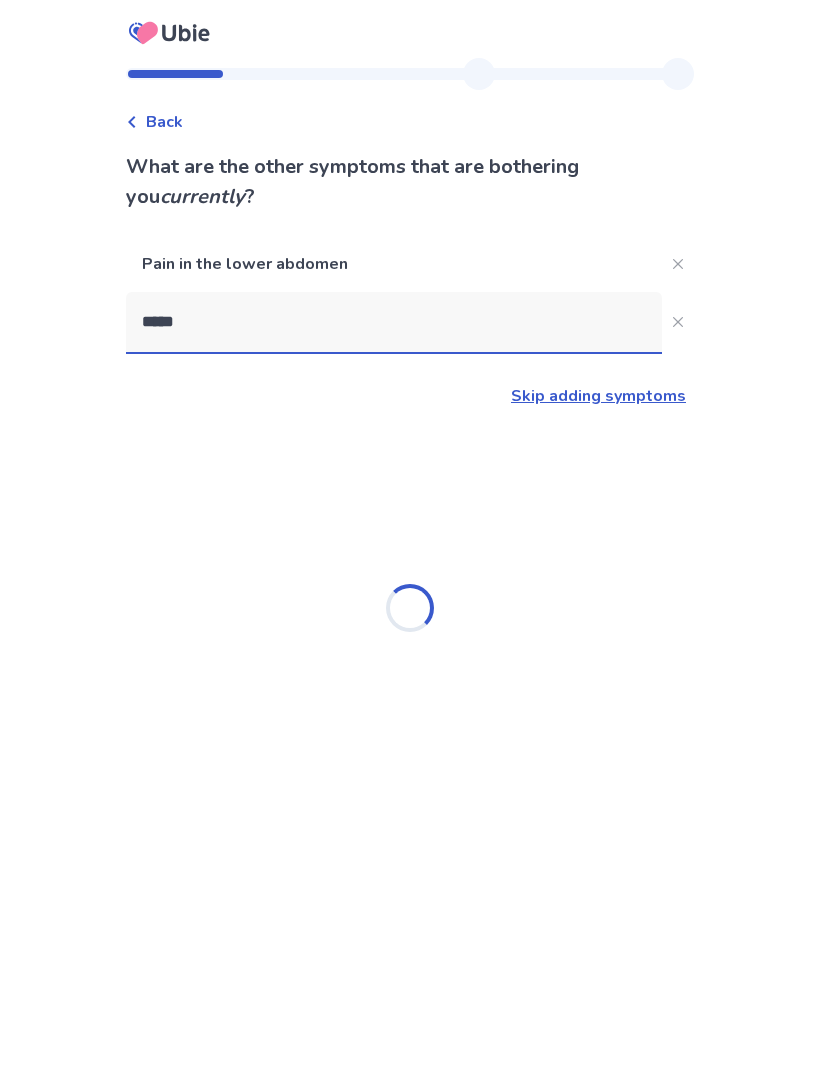 type on "******" 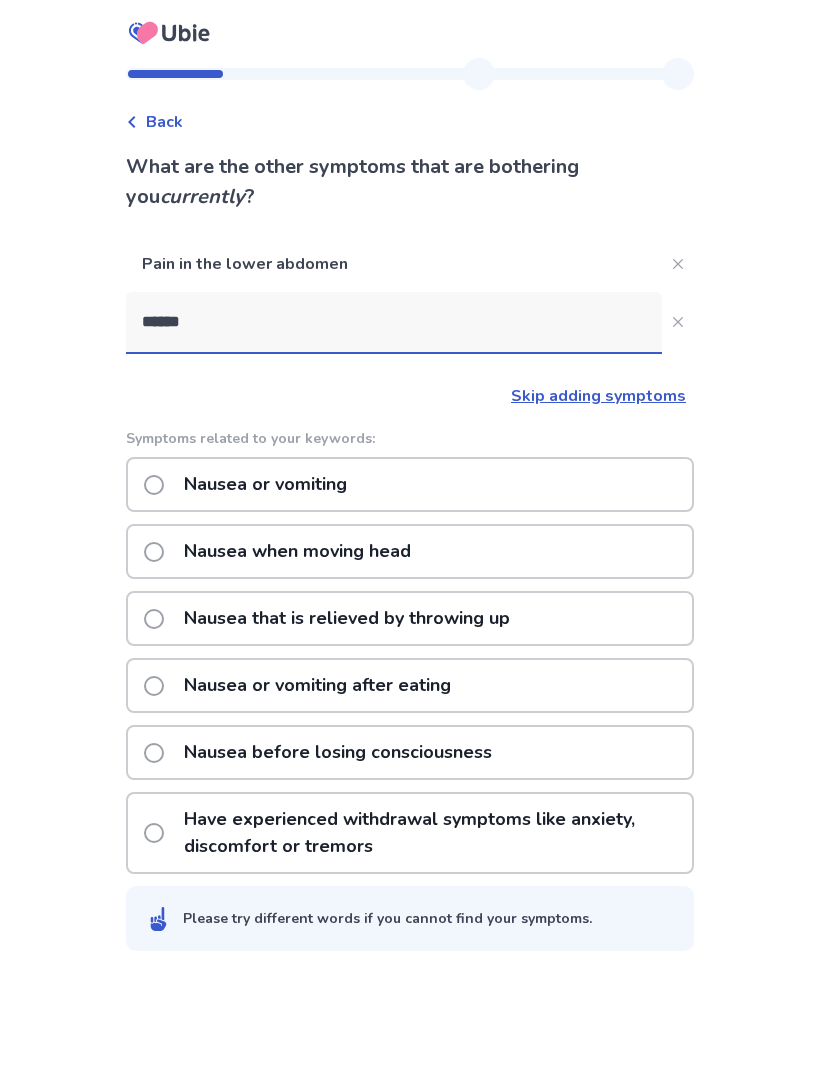 click on "Nausea or vomiting" 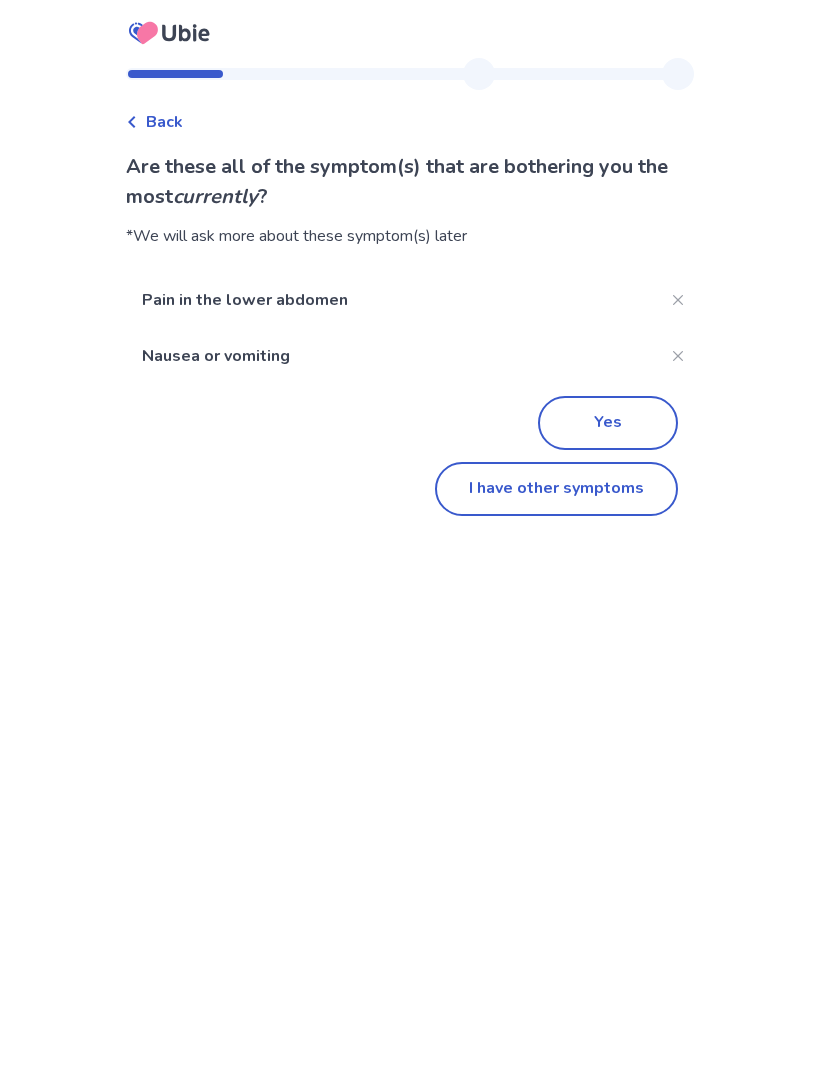 click on "Yes" 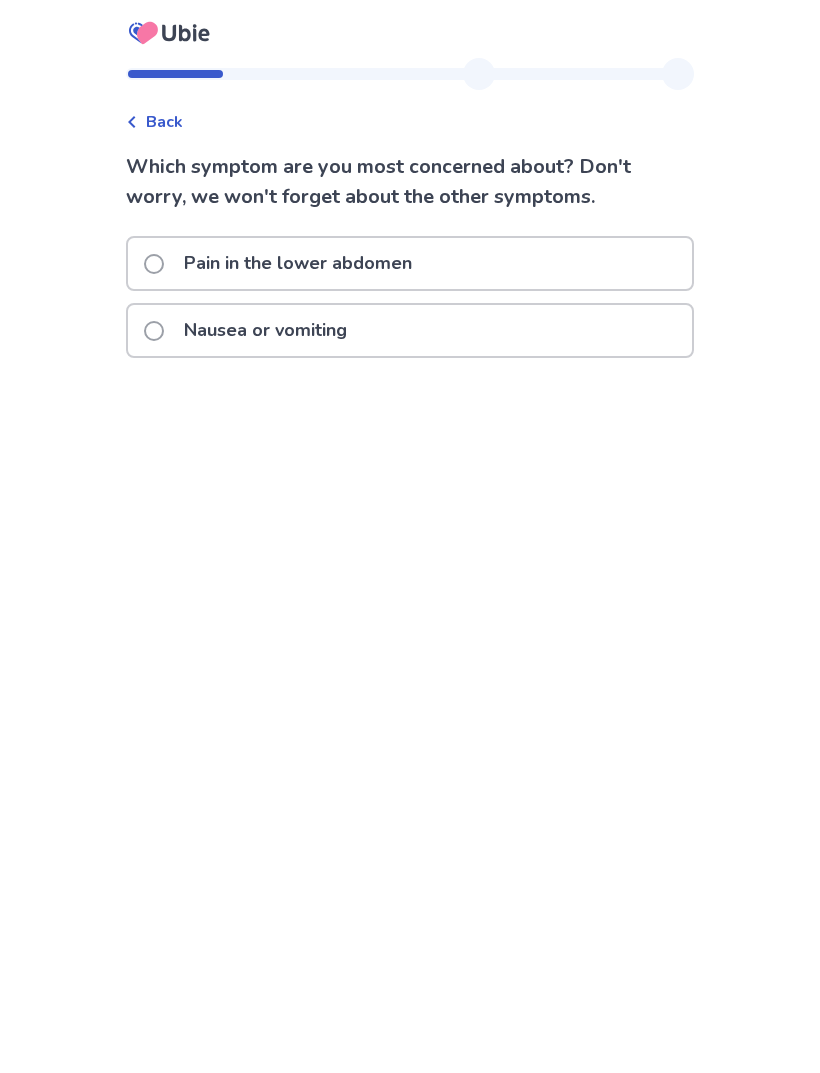 click on "Back" at bounding box center (164, 122) 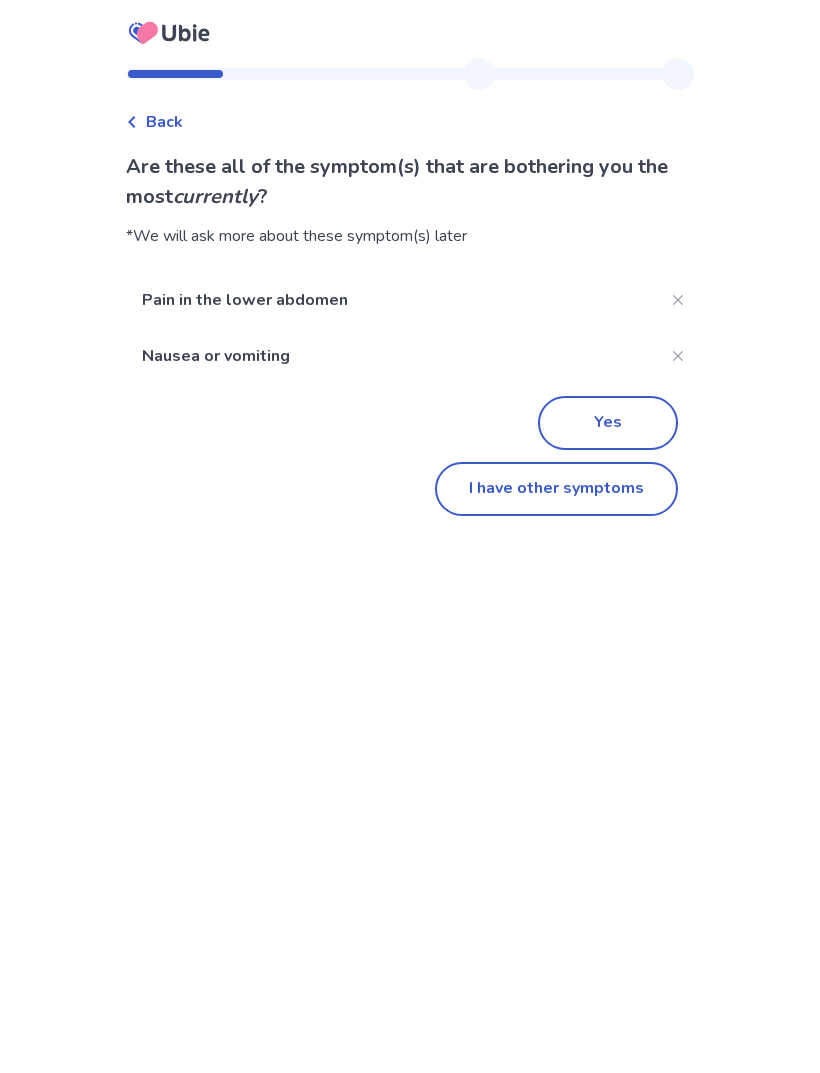 click on "I have other symptoms" 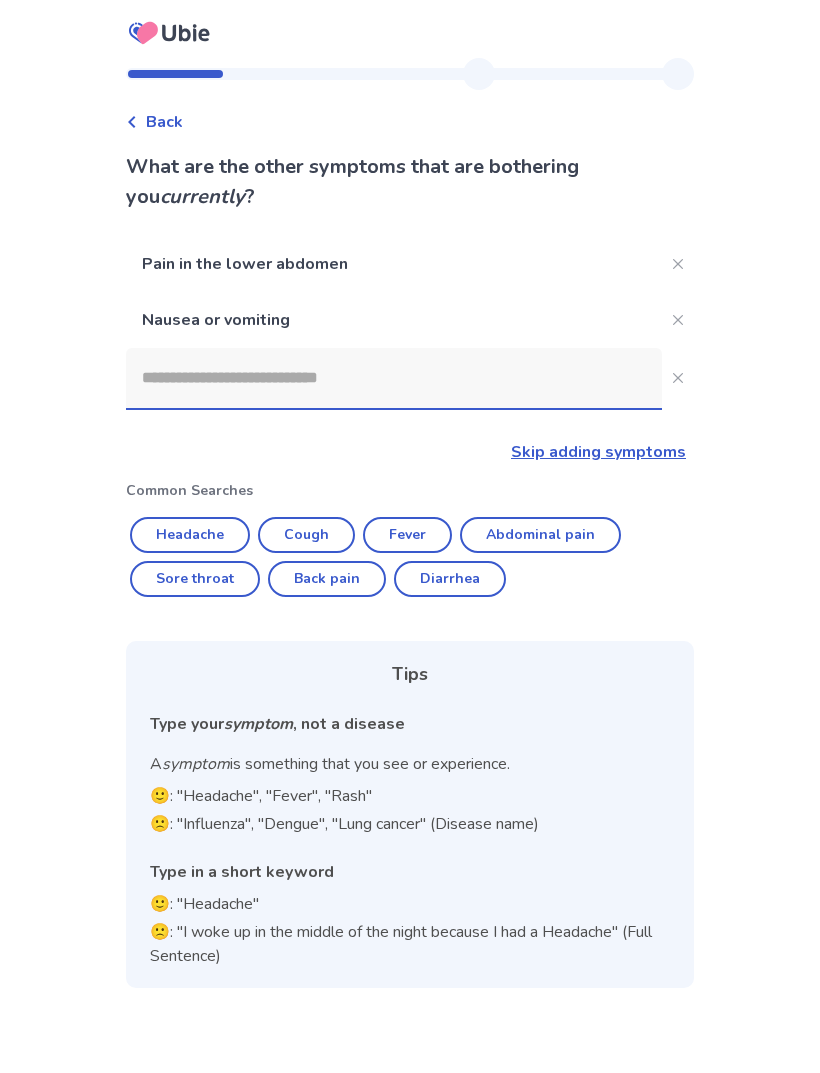 click 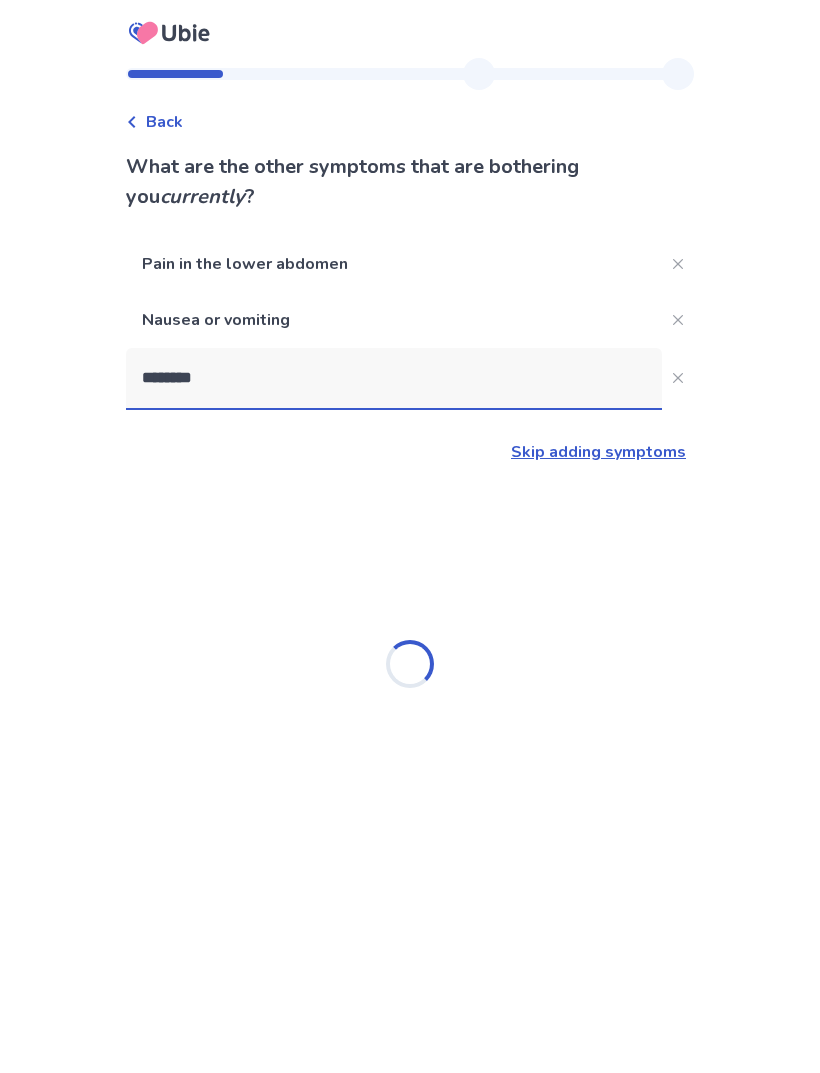 type on "*********" 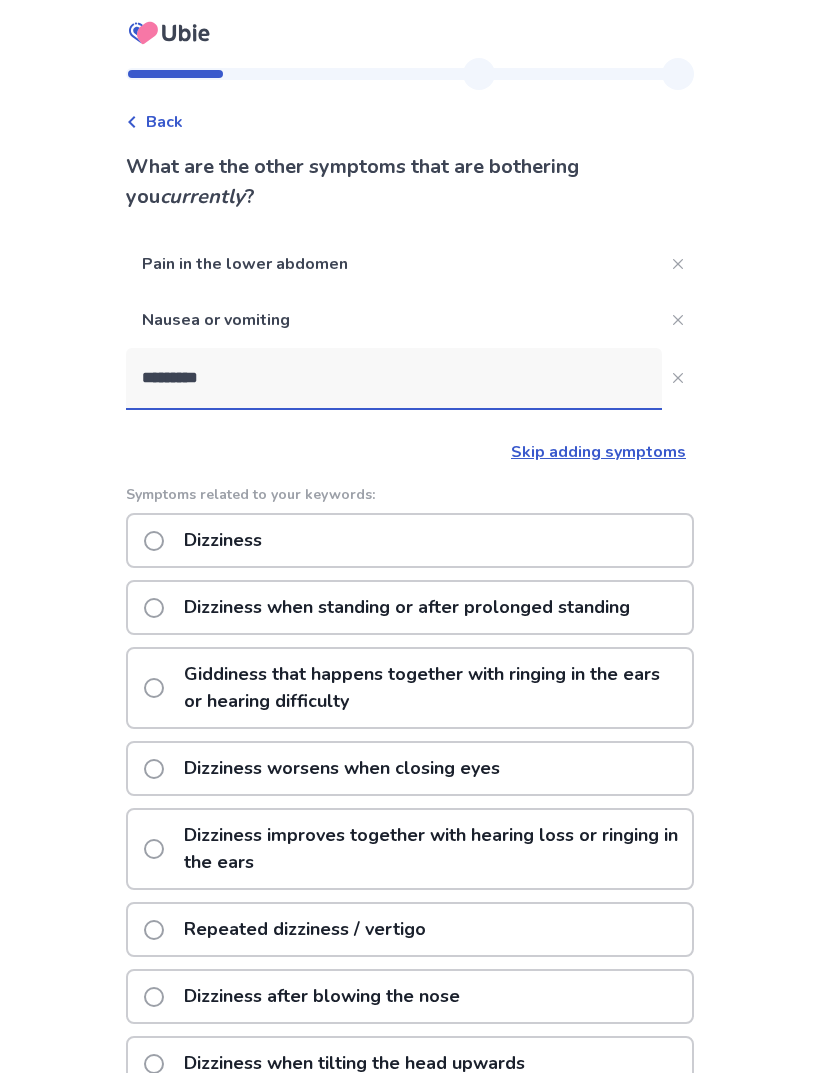 click on "Dizziness" 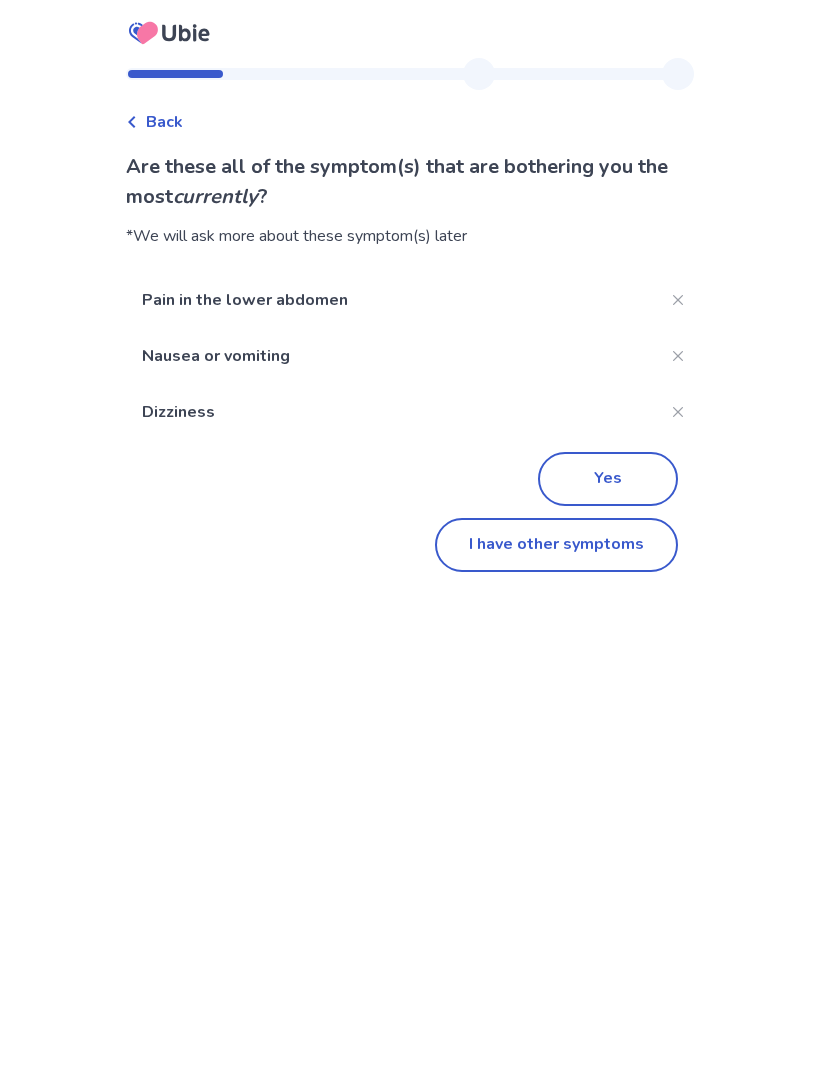 click on "I have other symptoms" 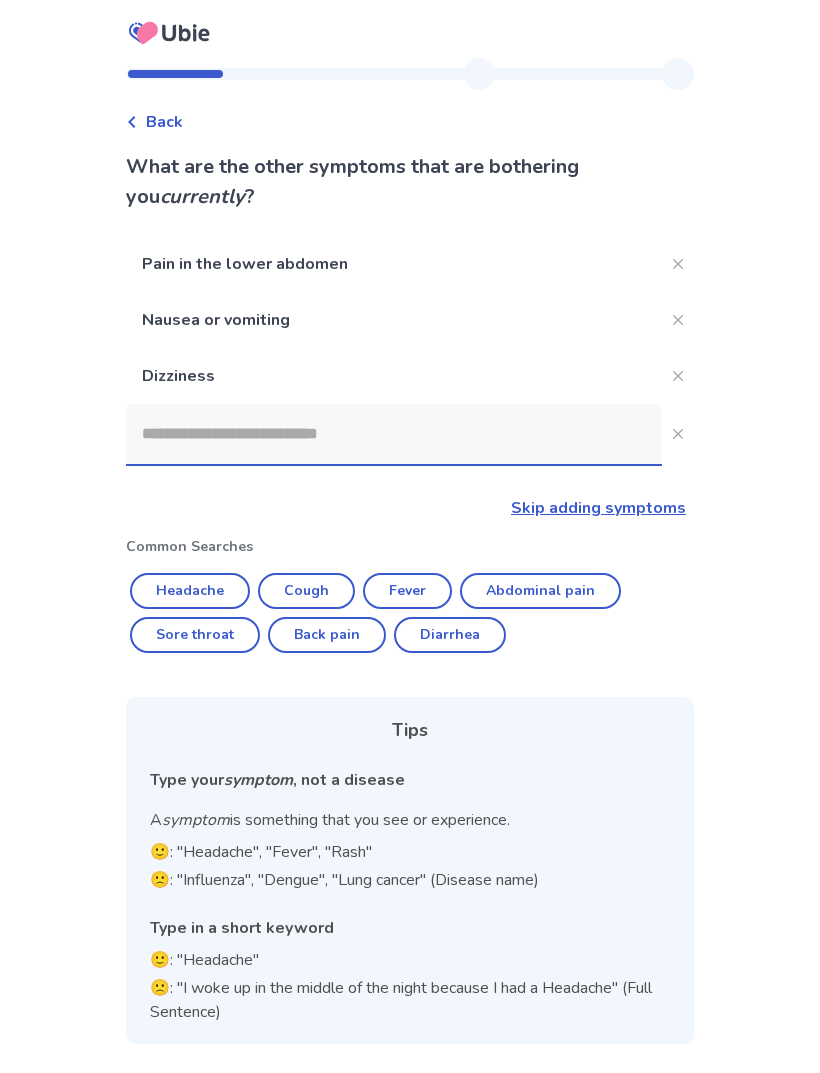 click 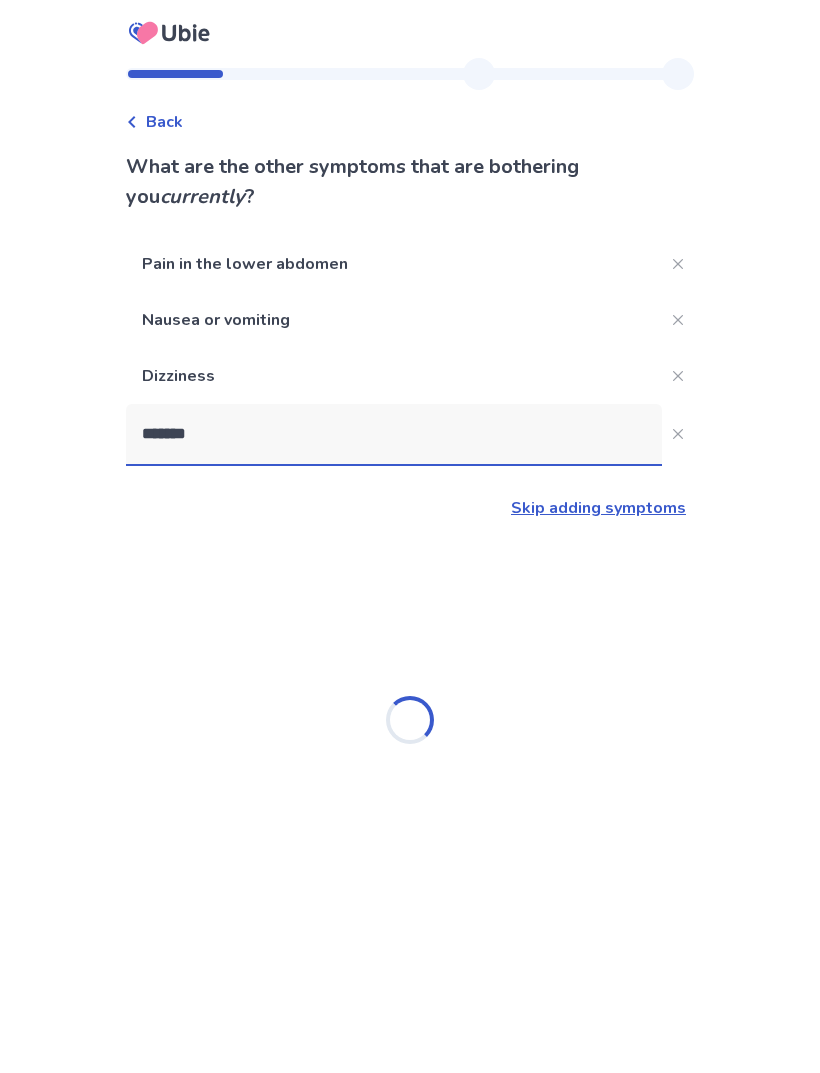type on "********" 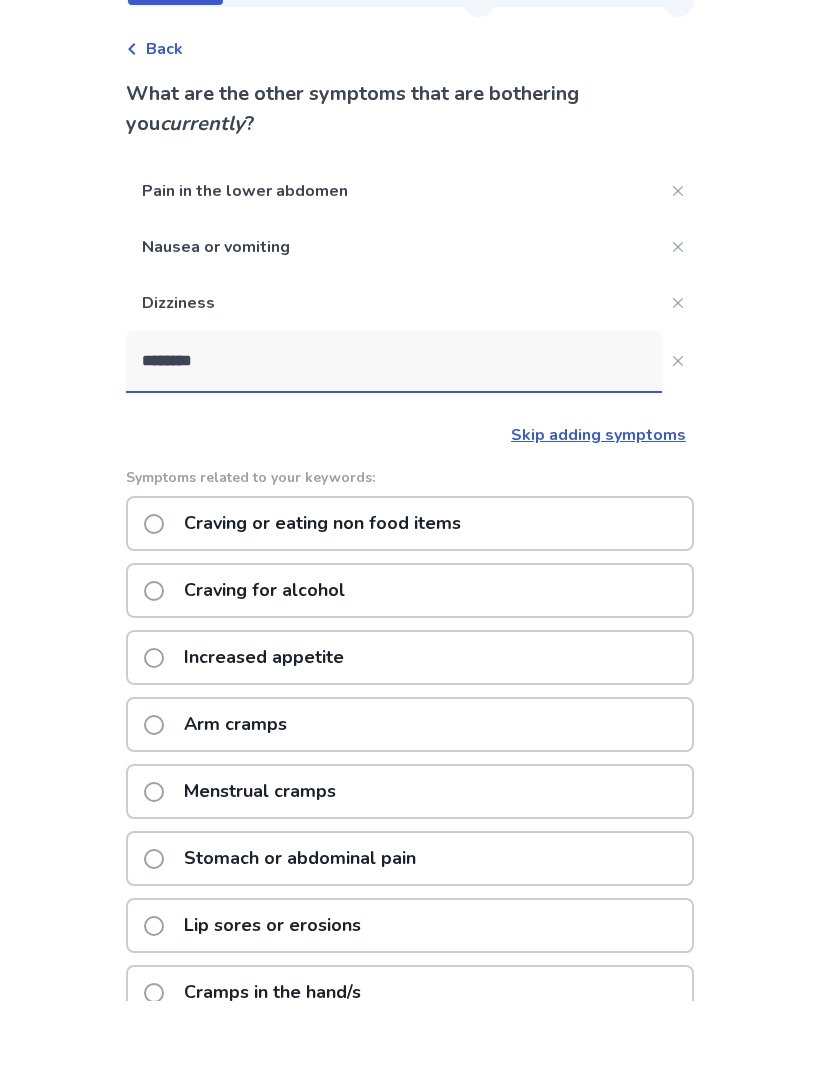 click 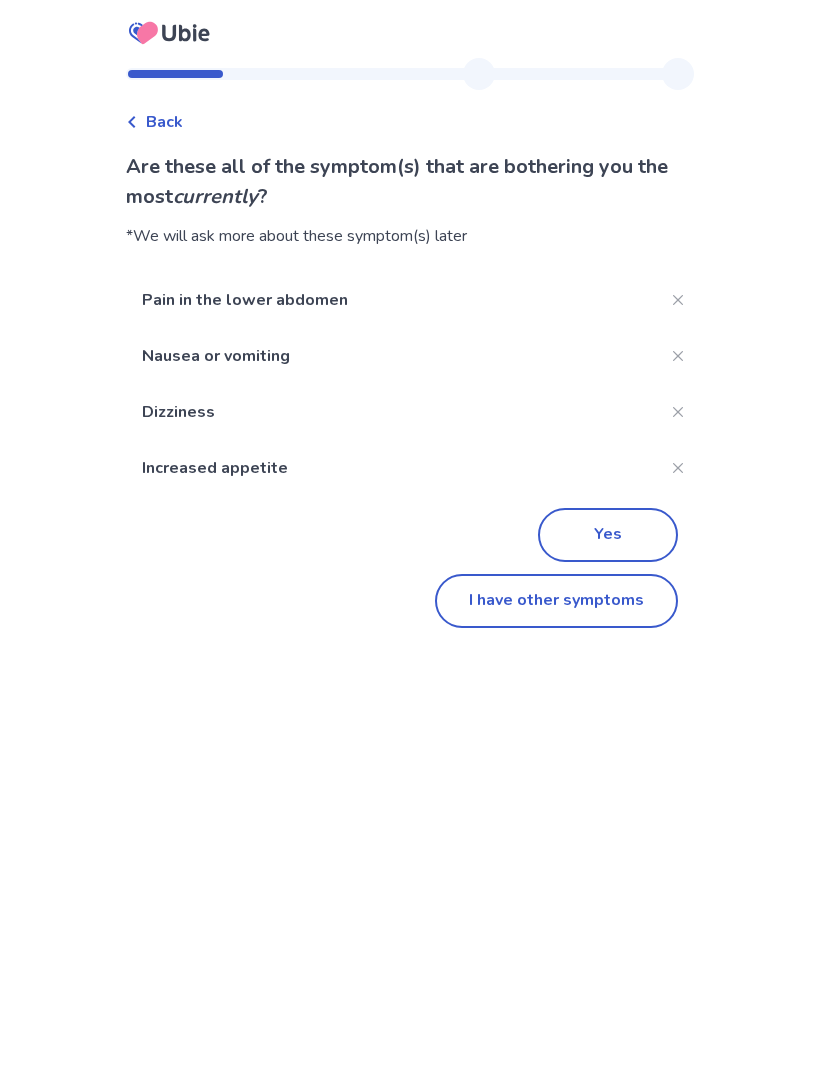 click on "Yes" 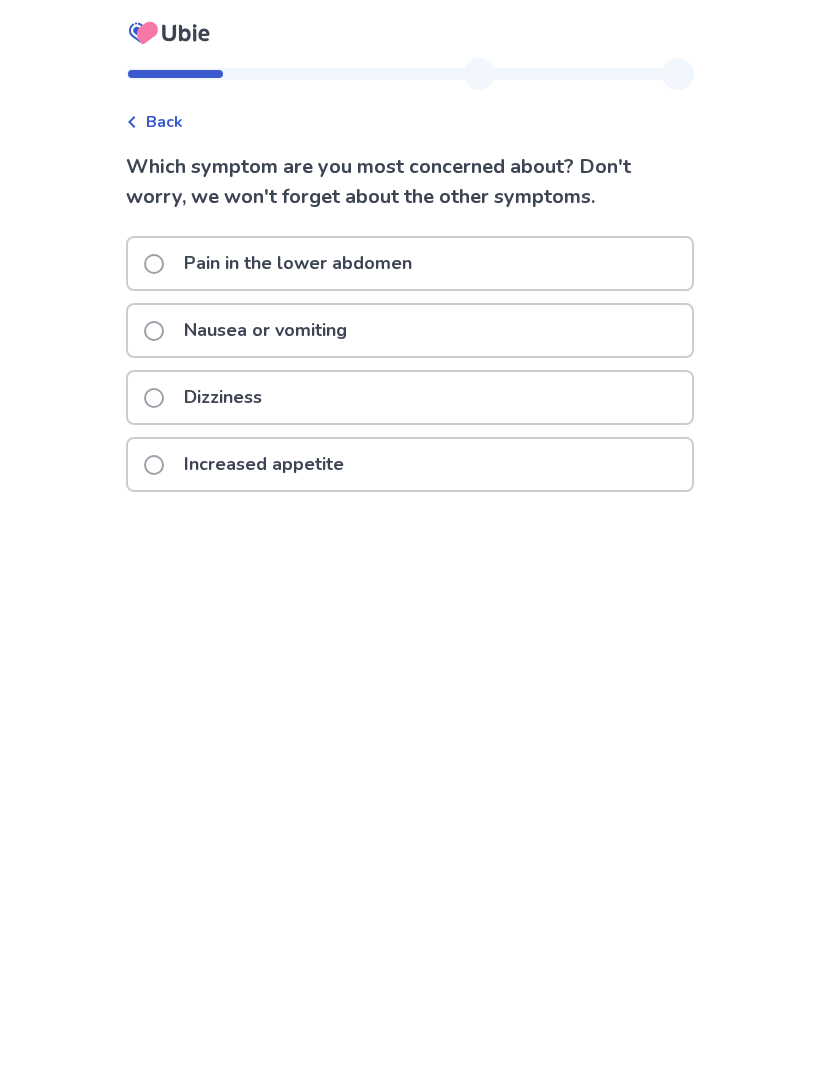 click on "Back" at bounding box center (410, 112) 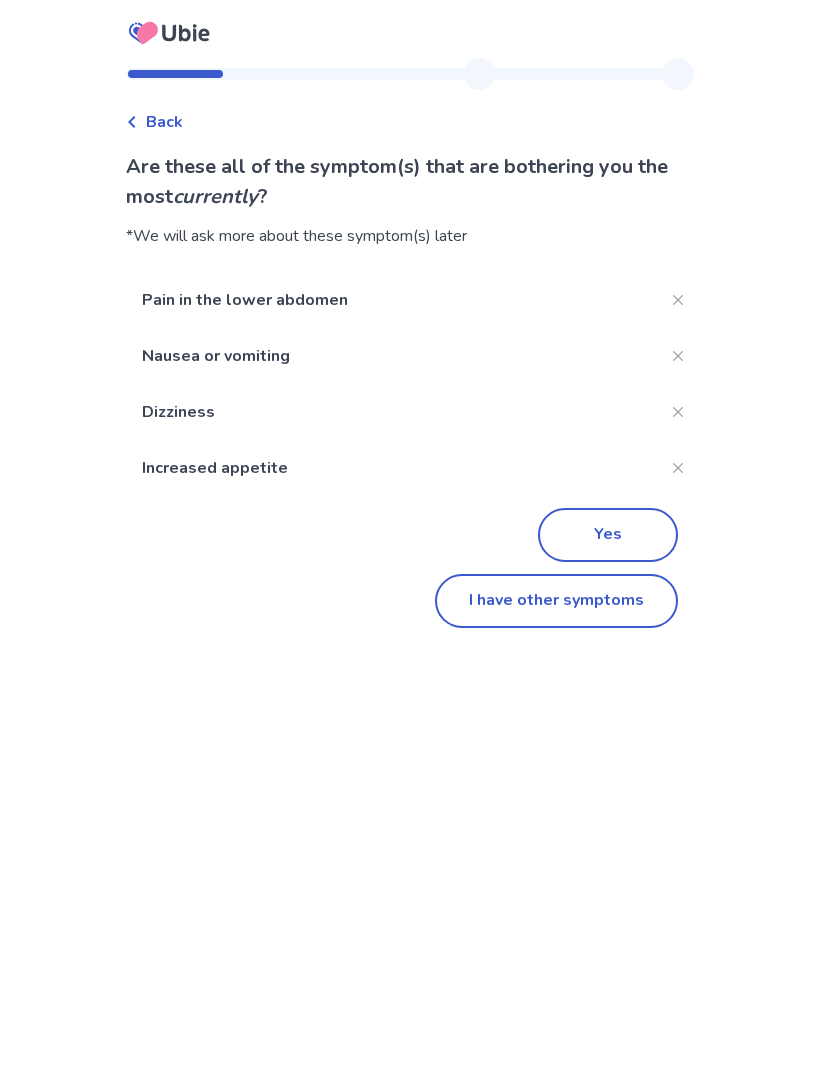 click on "I have other symptoms" 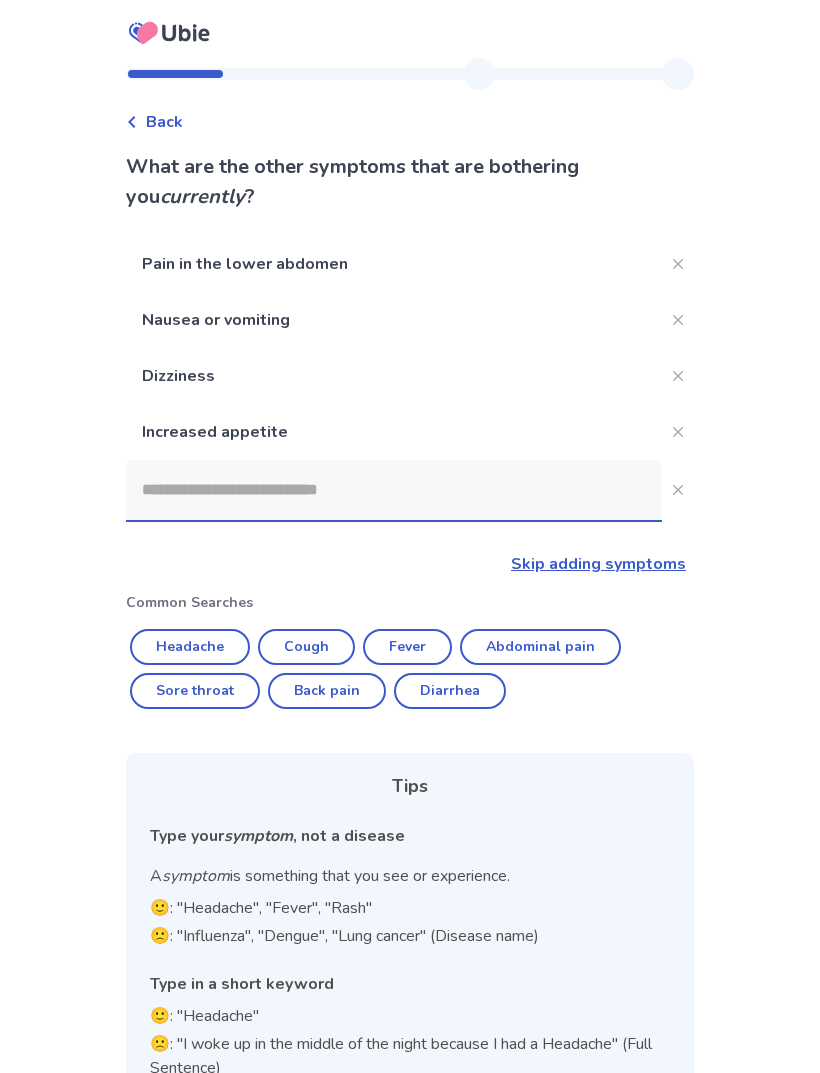 scroll, scrollTop: 64, scrollLeft: 0, axis: vertical 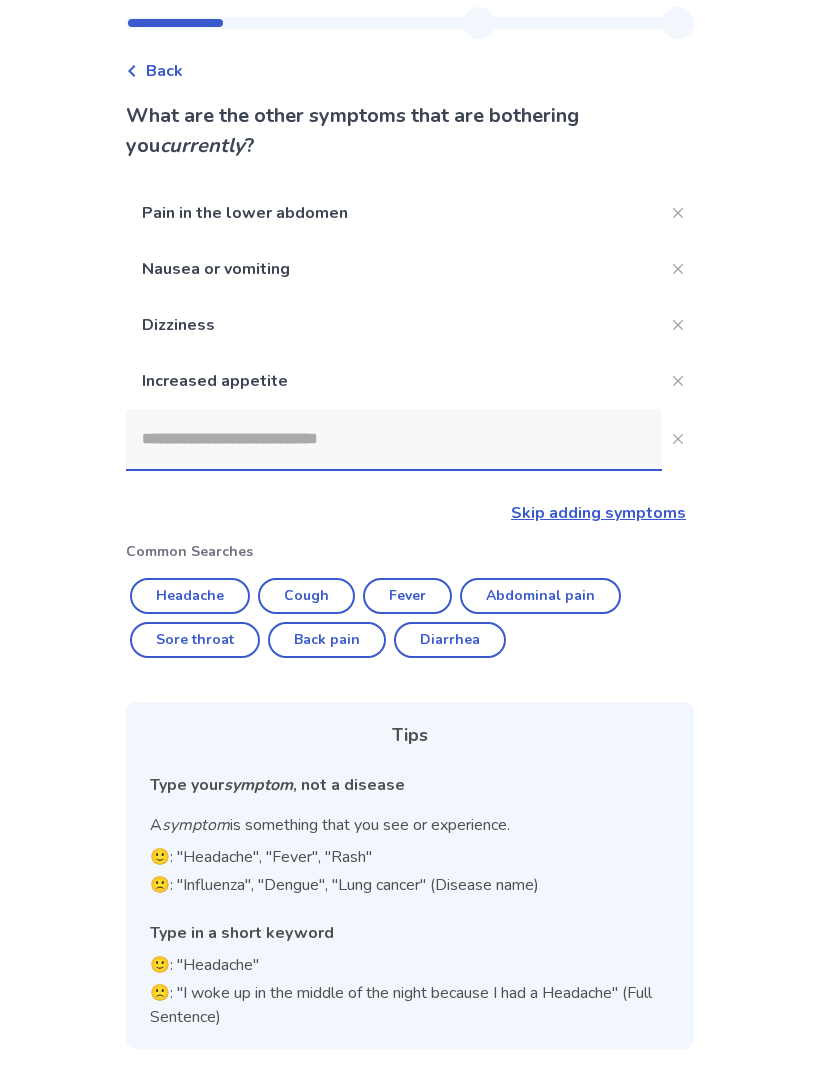 click 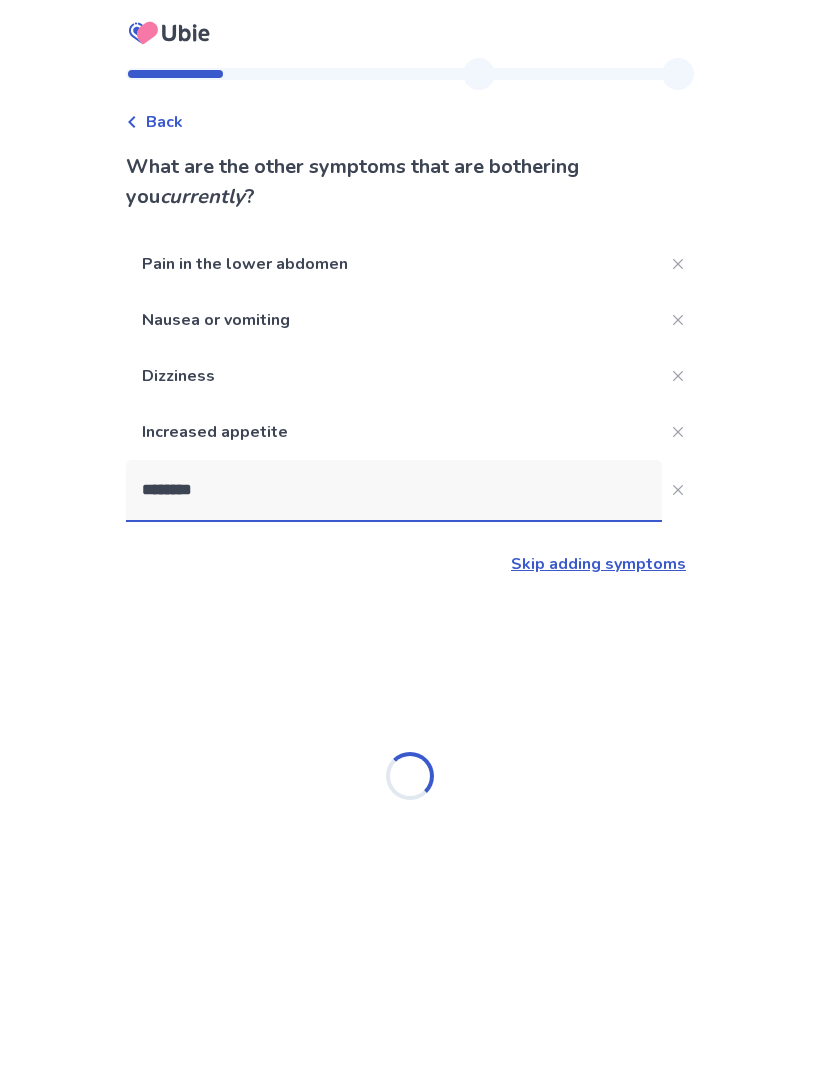 type on "*********" 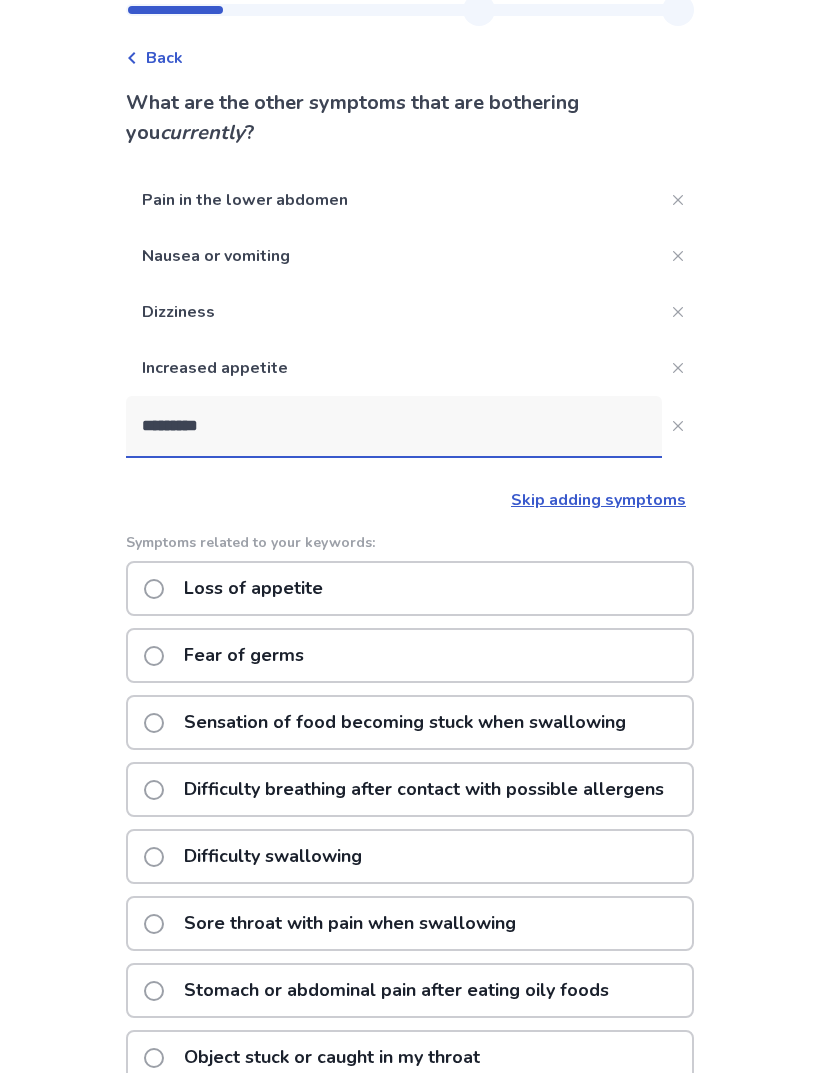 click on "Loss of appetite" 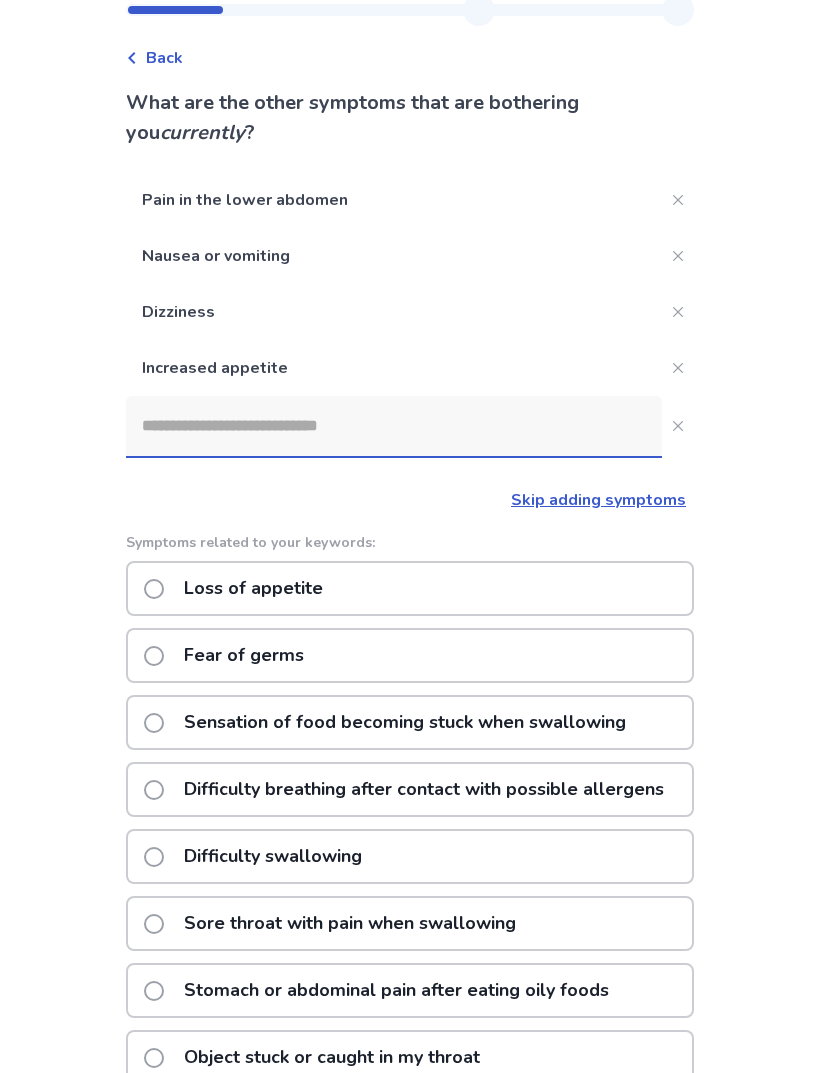 scroll, scrollTop: 0, scrollLeft: 0, axis: both 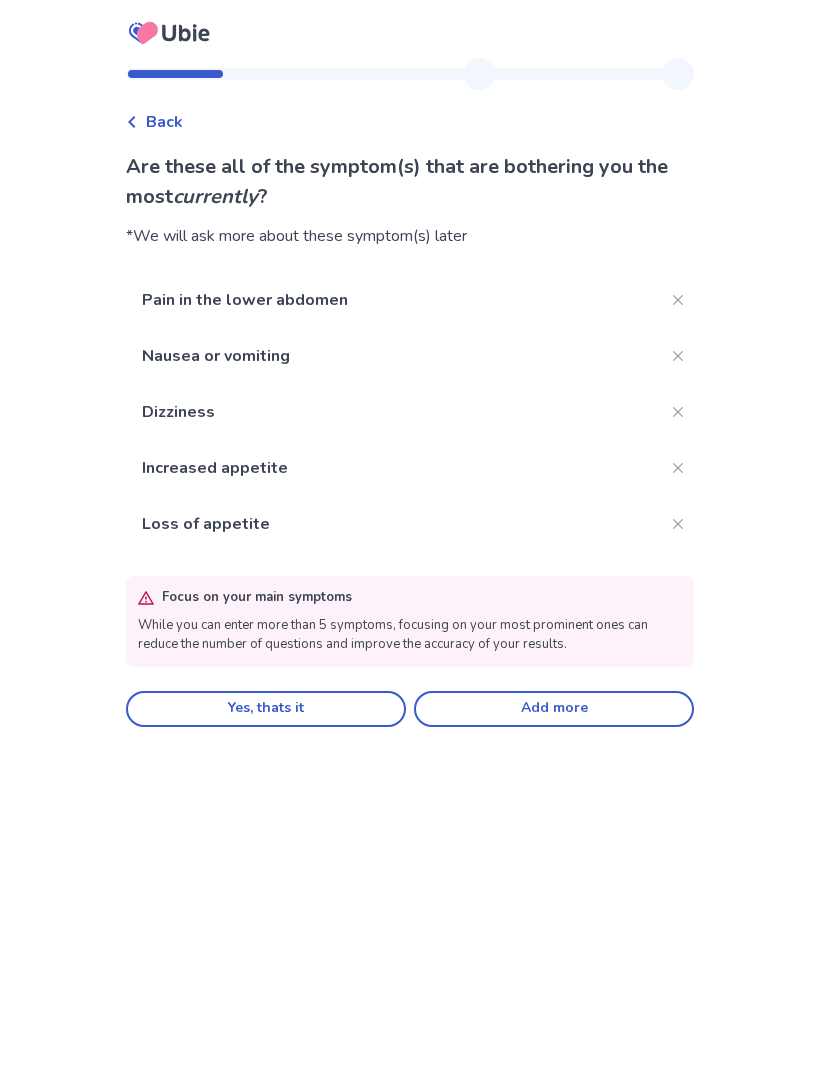 click 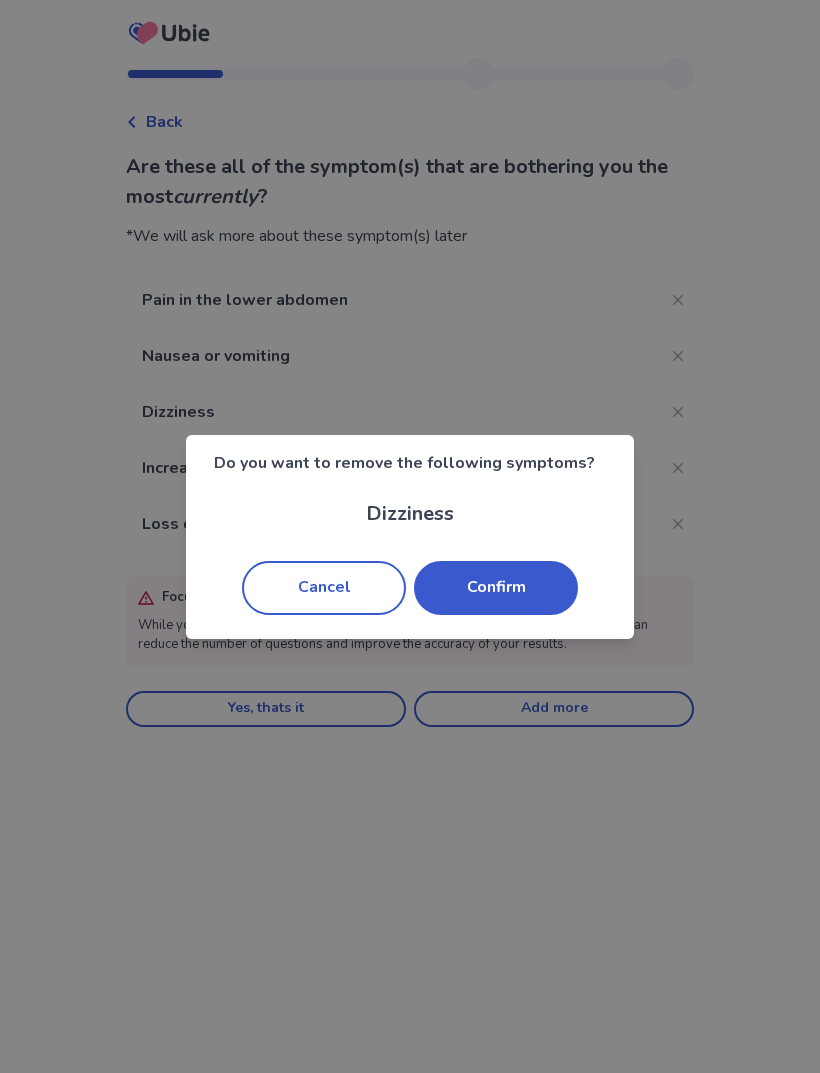 click on "Confirm" at bounding box center (496, 588) 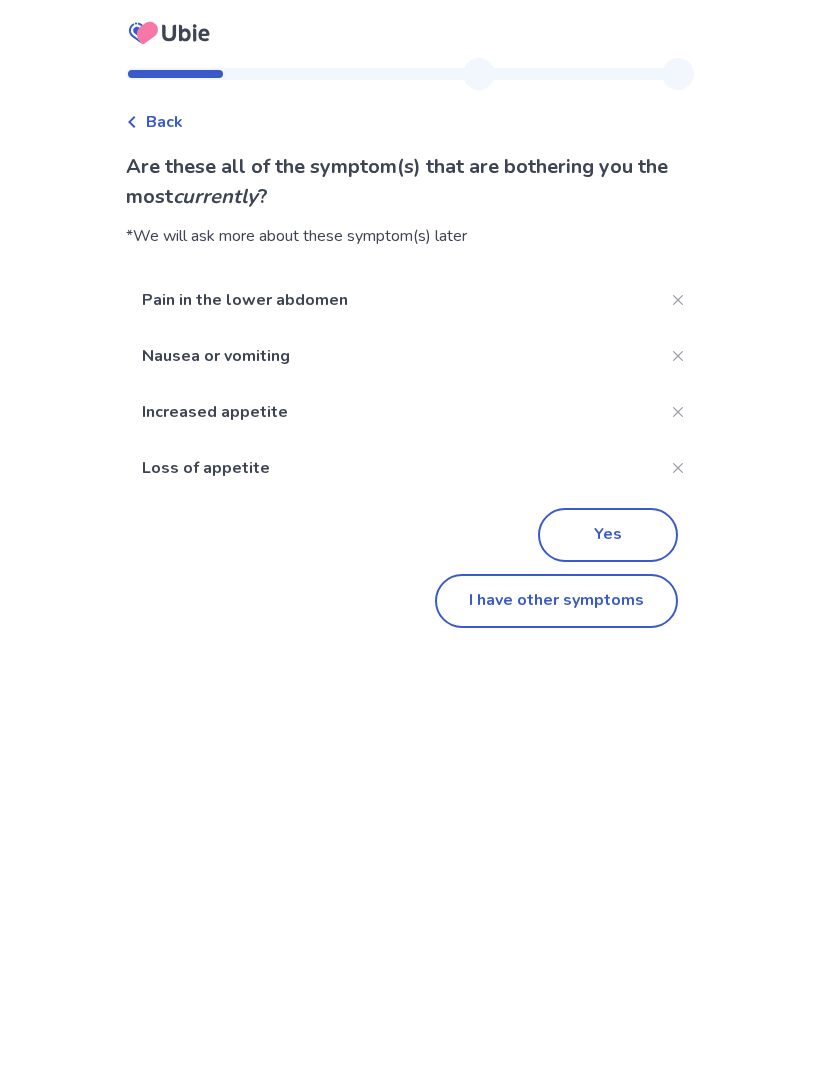 click on "I have other symptoms" 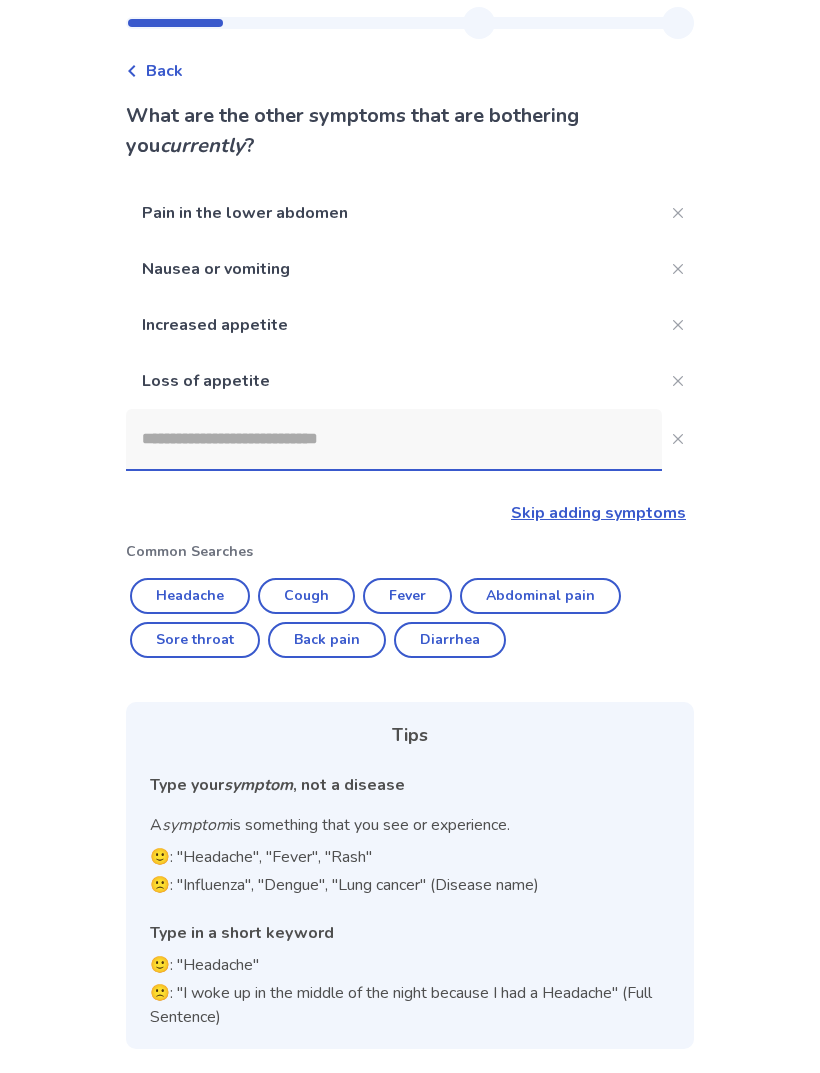 click 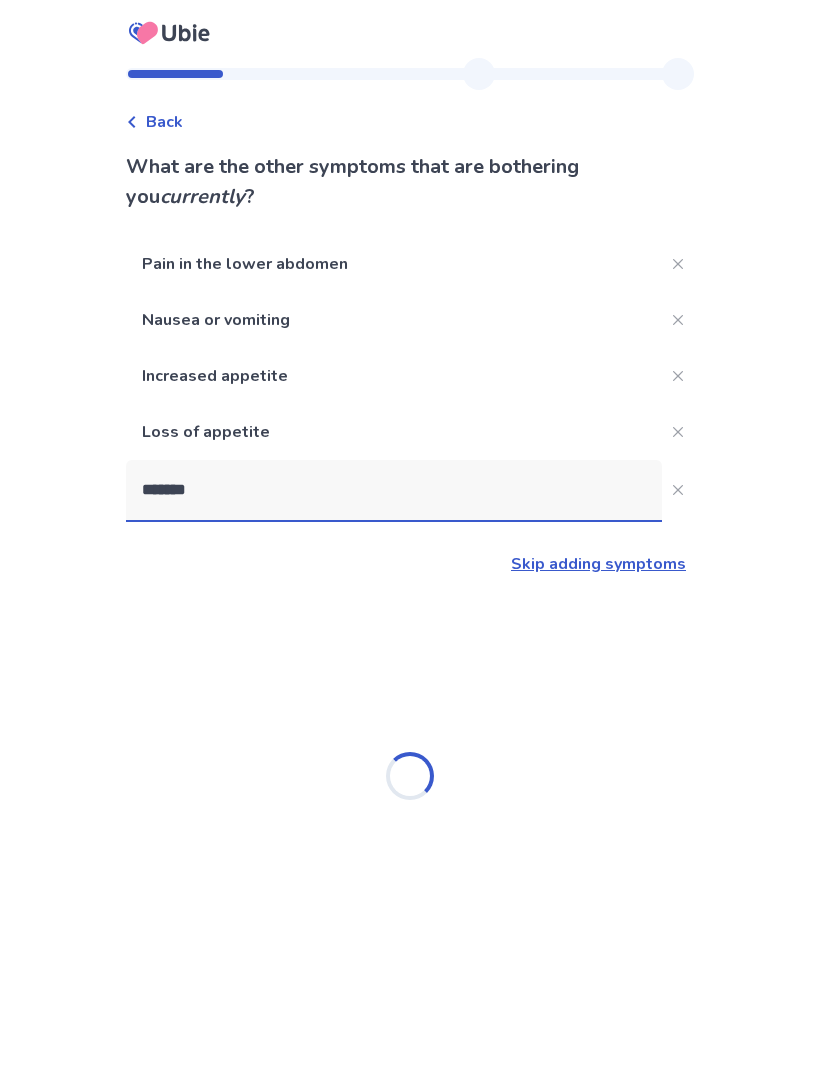 type on "********" 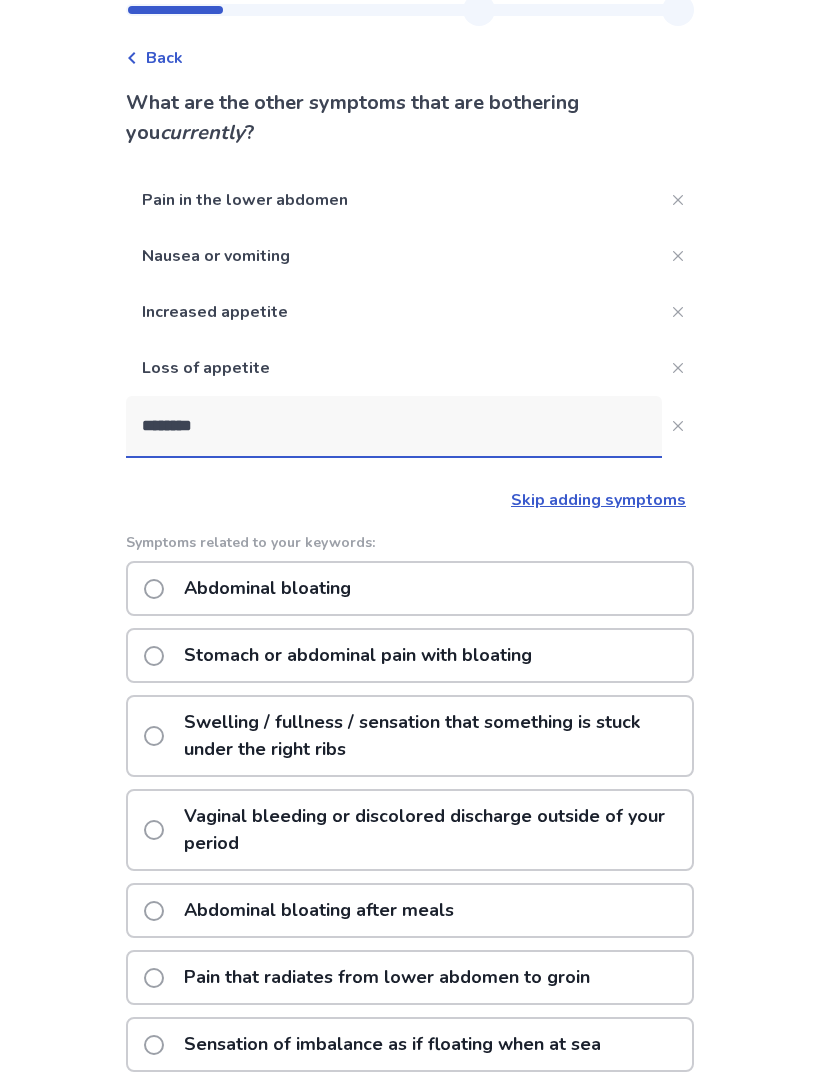 click on "Abdominal bloating" 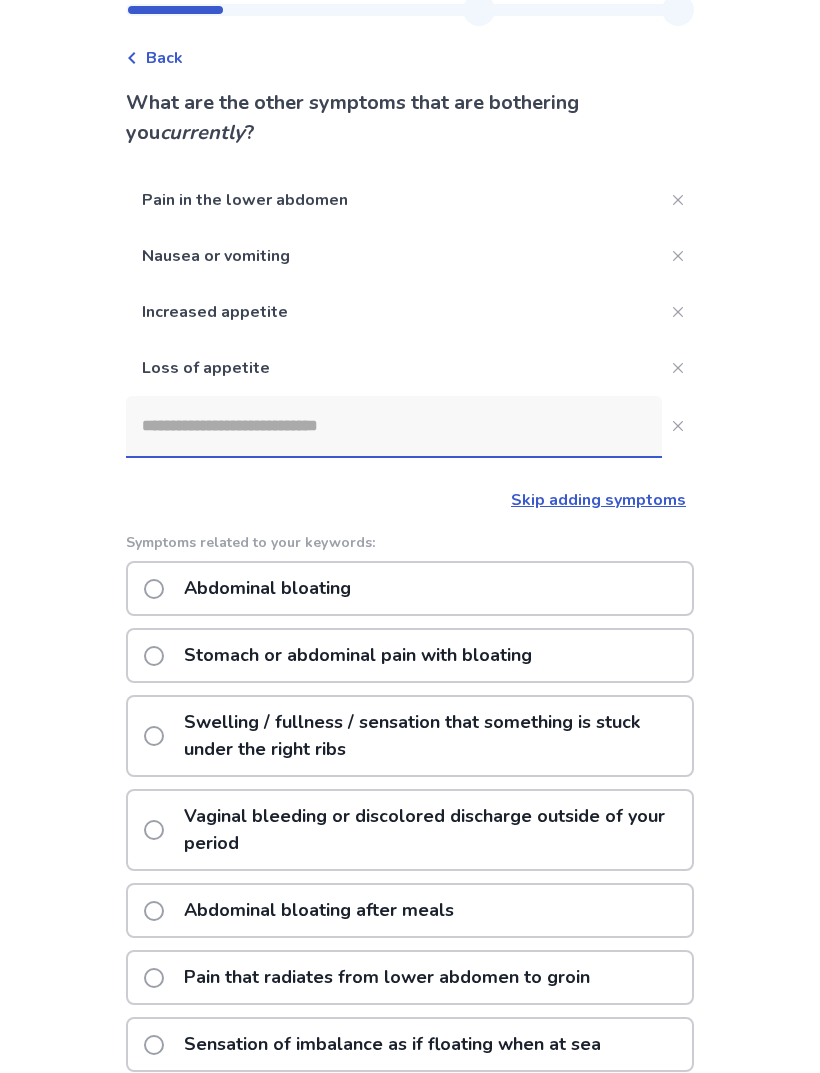 scroll, scrollTop: 0, scrollLeft: 0, axis: both 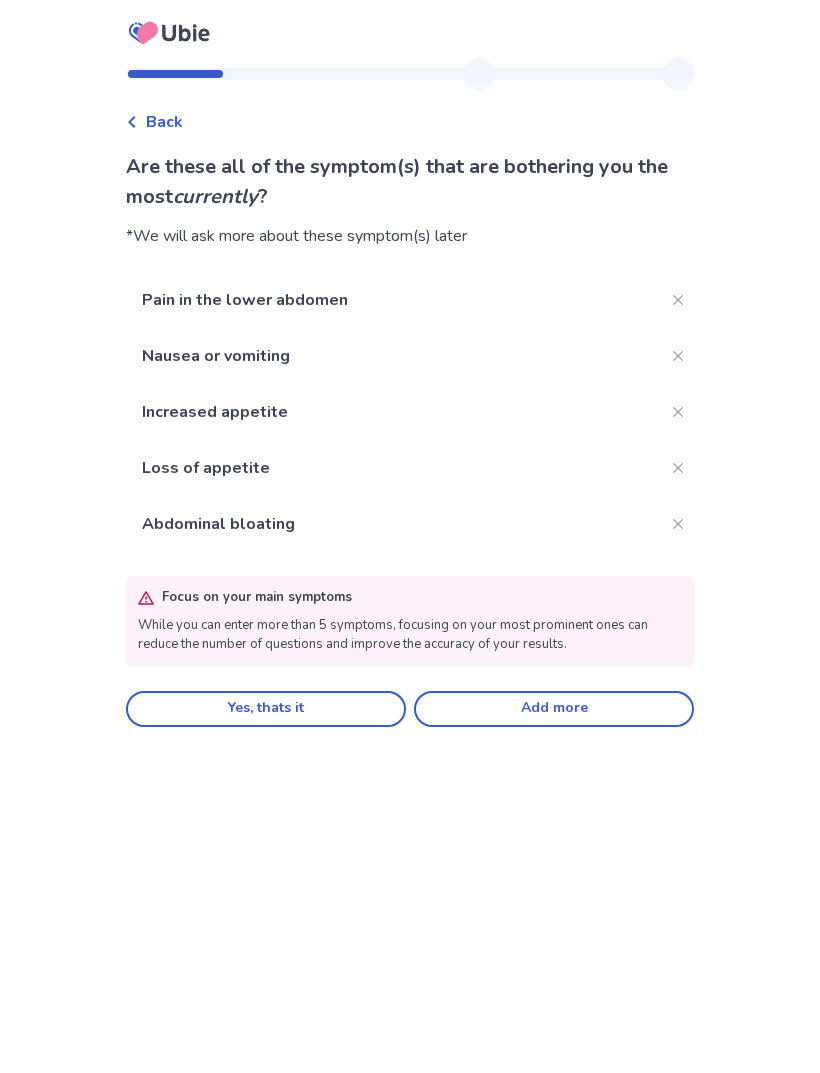 click on "Yes, thats it" 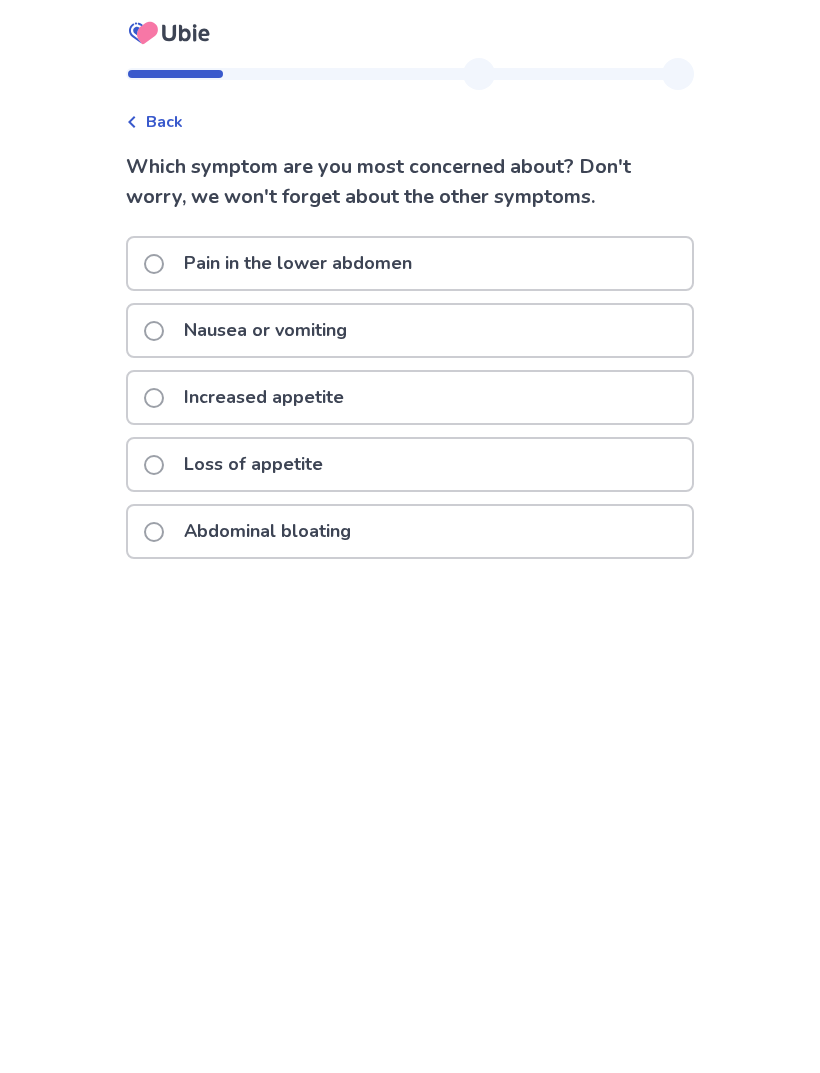 click on "Nausea or vomiting" 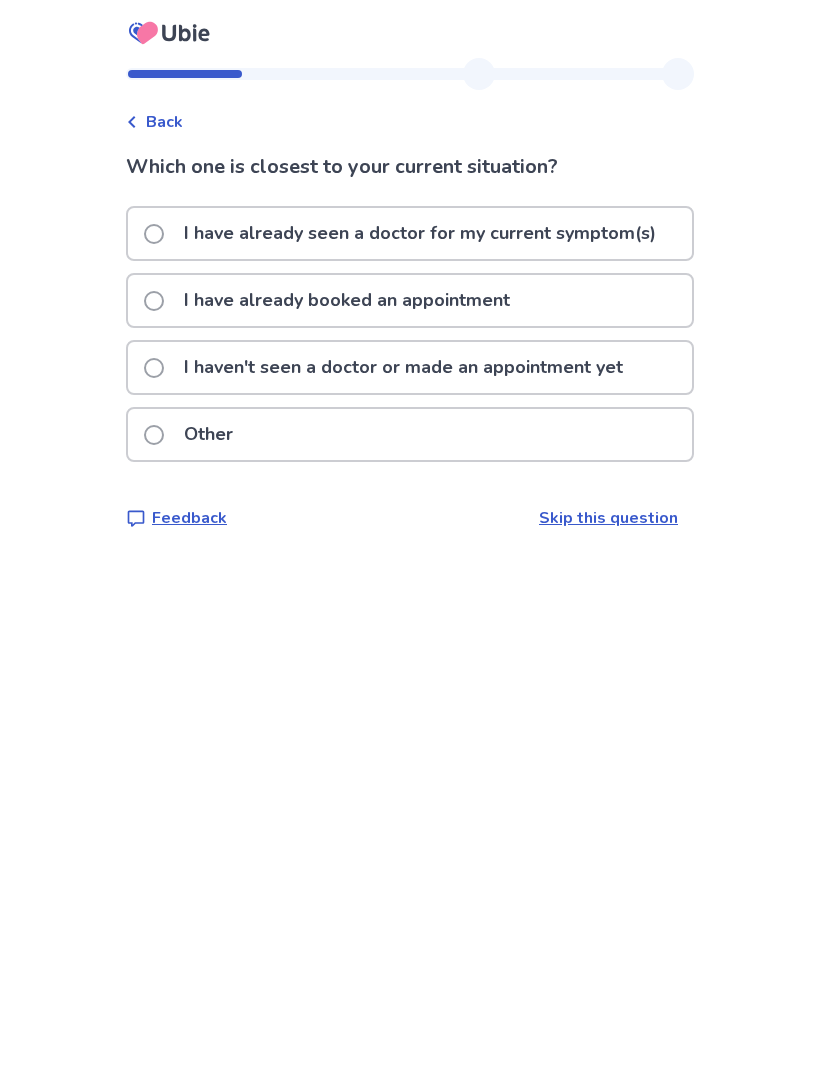 click on "I have already seen a doctor for my current symptom(s)" at bounding box center [420, 233] 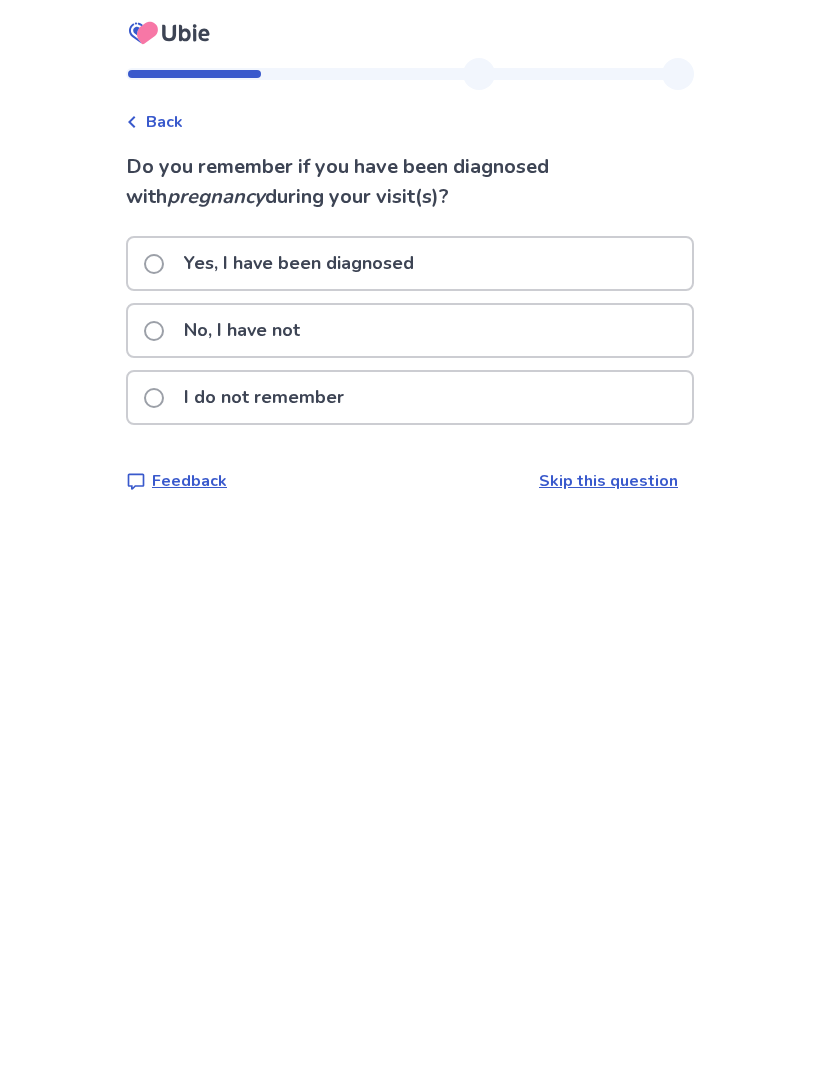 click on "No, I have not" at bounding box center [410, 330] 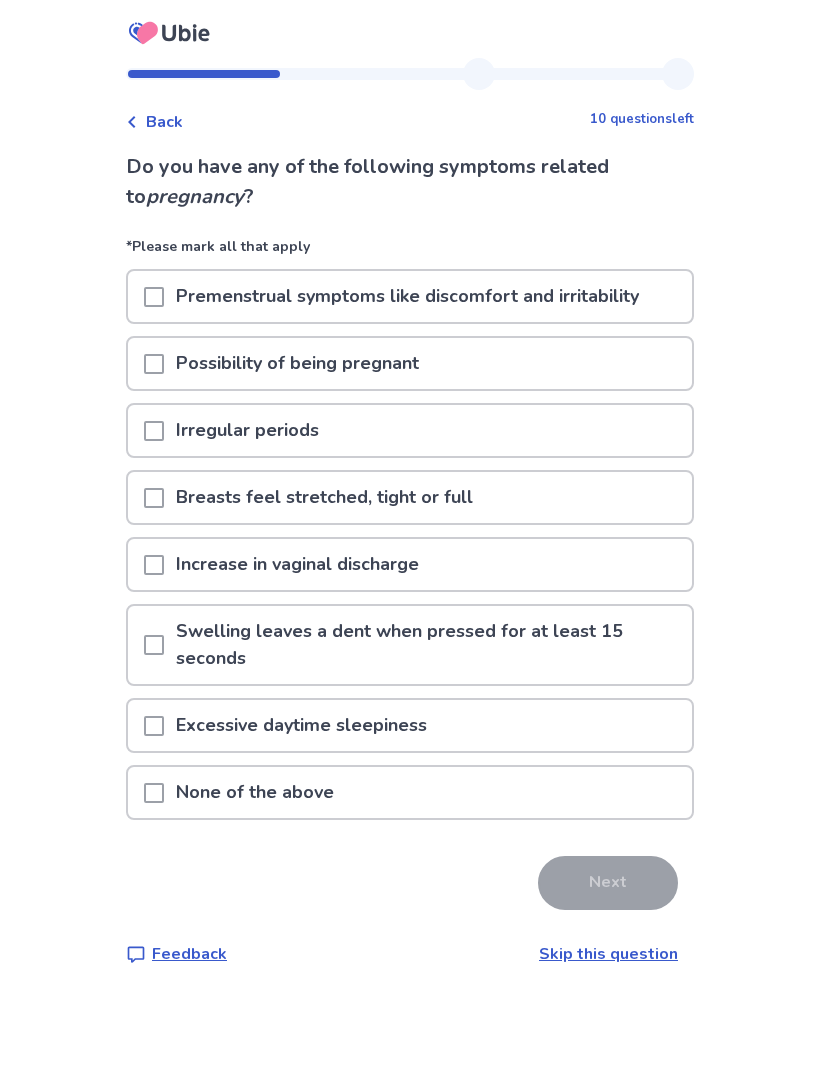 click on "Premenstrual symptoms like discomfort and irritability" at bounding box center [407, 296] 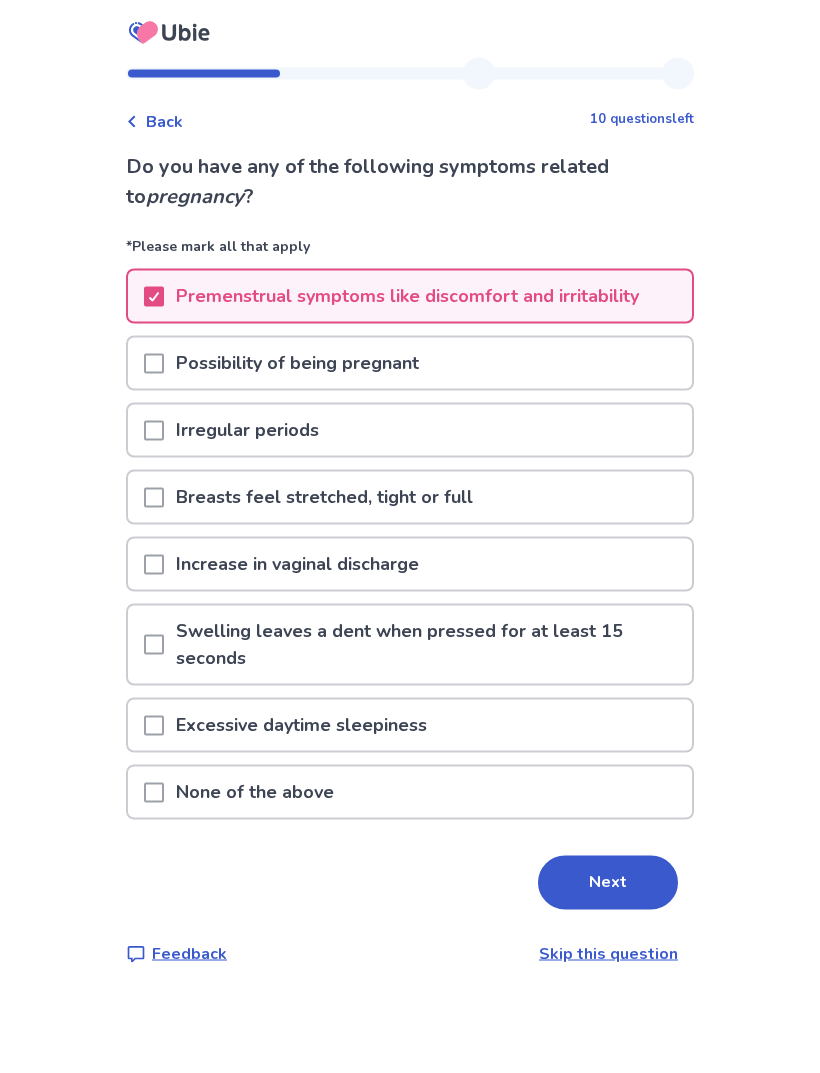 scroll, scrollTop: 43, scrollLeft: 0, axis: vertical 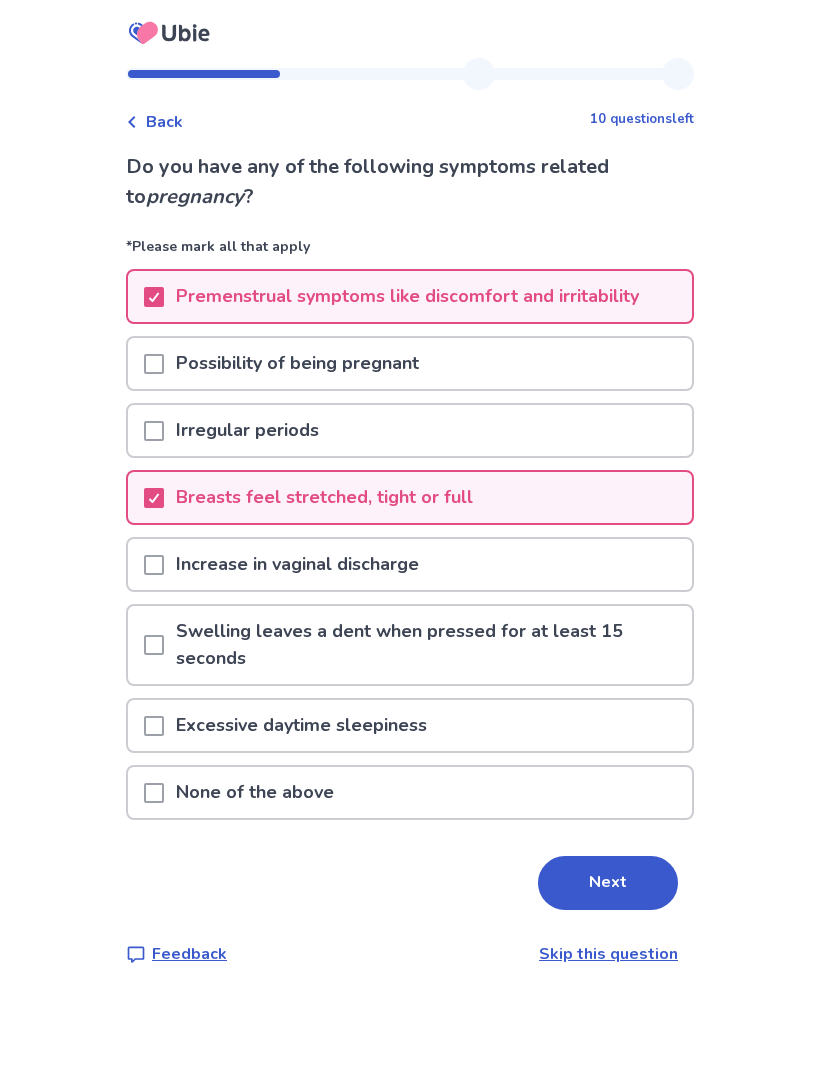 click on "Increase in vaginal discharge" at bounding box center [410, 564] 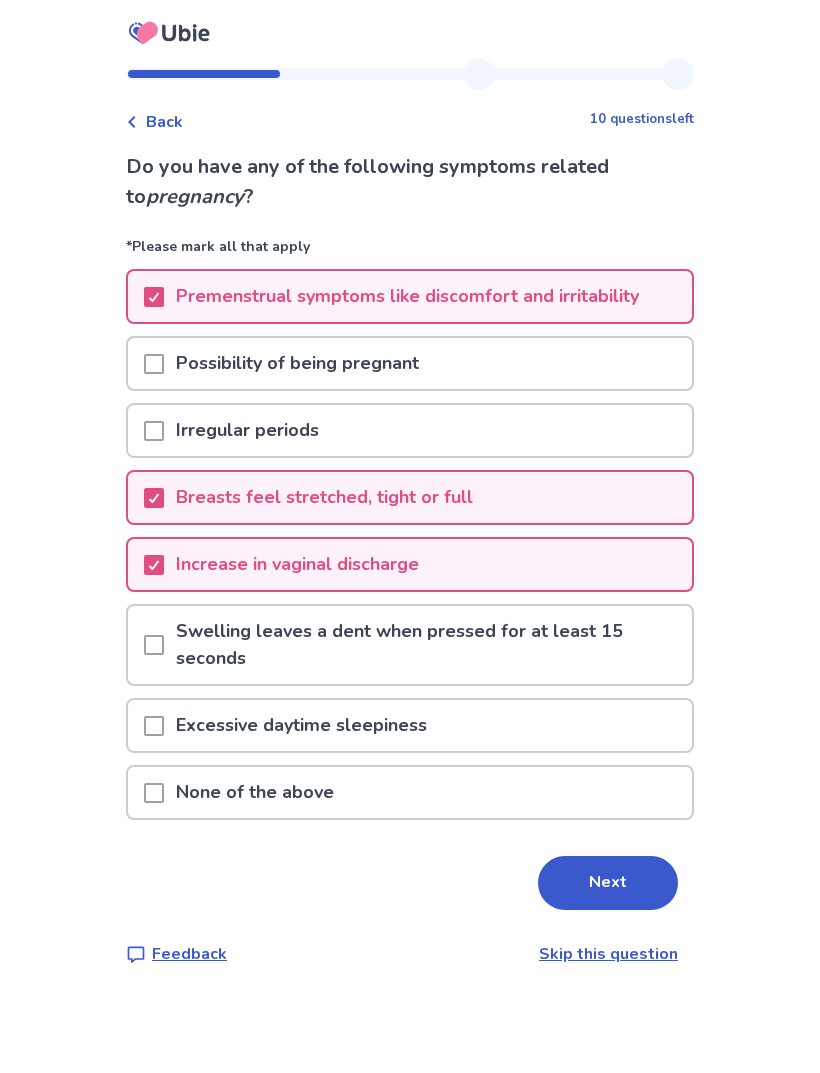 scroll, scrollTop: 64, scrollLeft: 0, axis: vertical 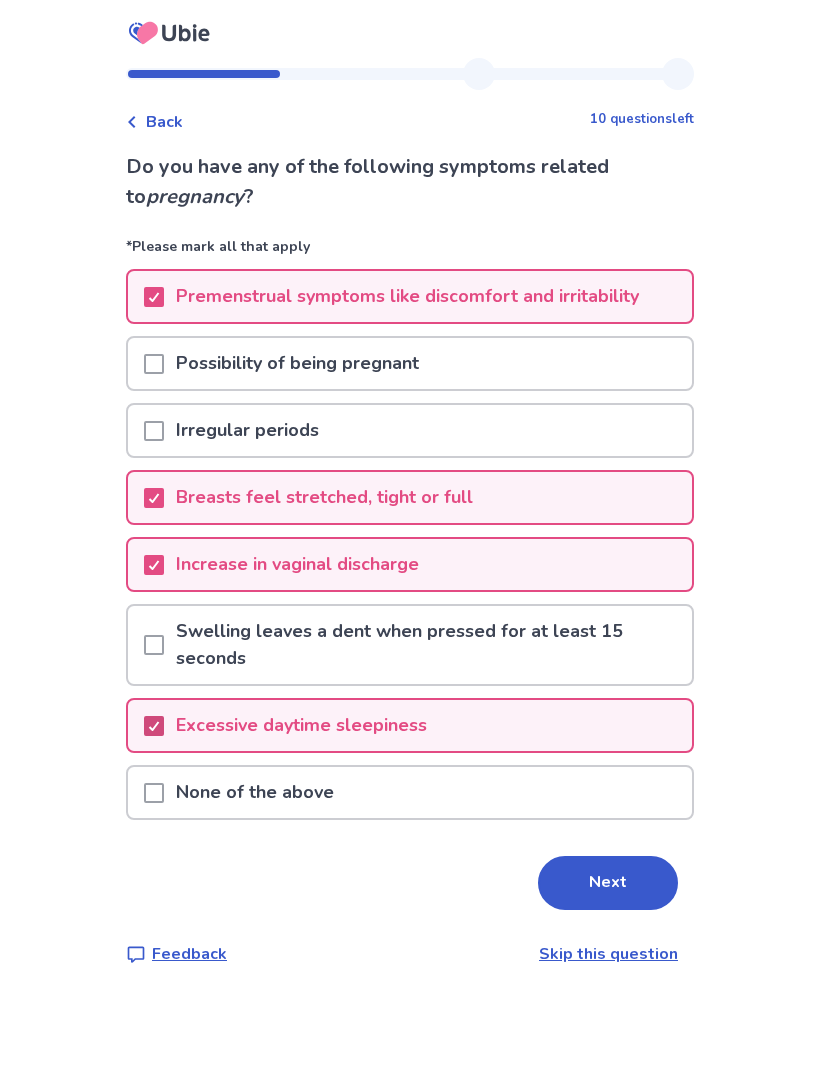 click on "Next" at bounding box center (608, 883) 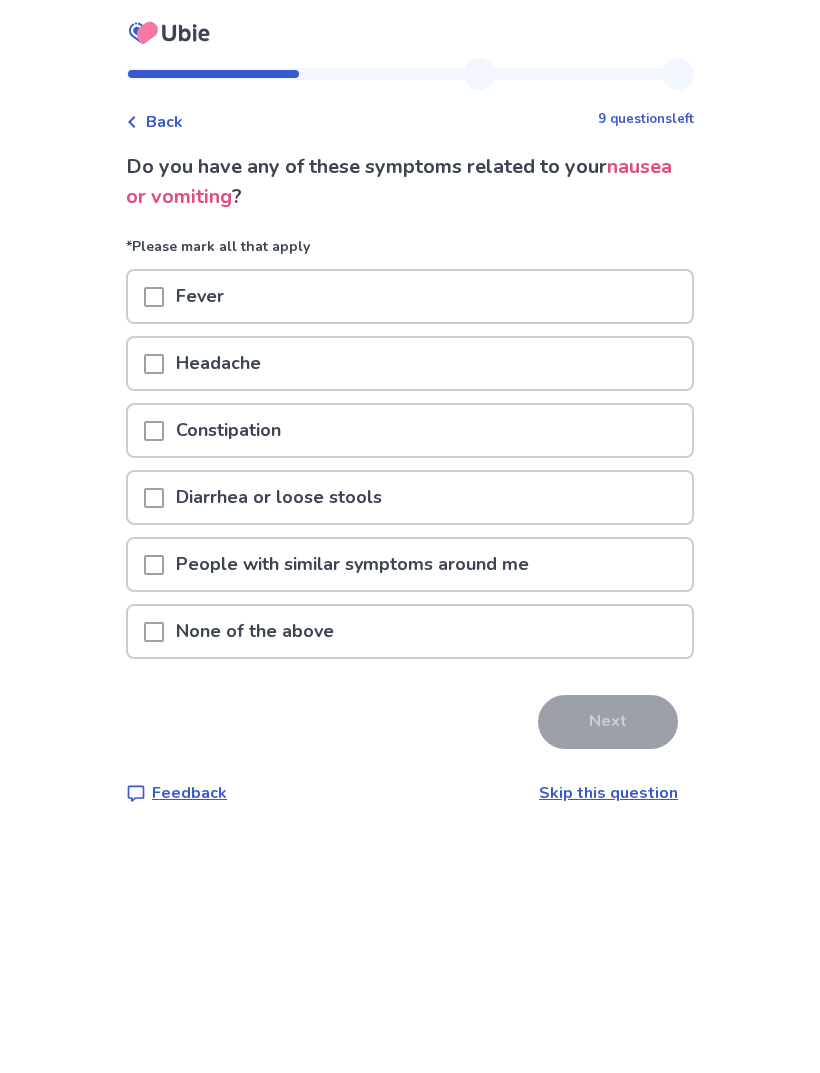 click on "Headache" at bounding box center [410, 363] 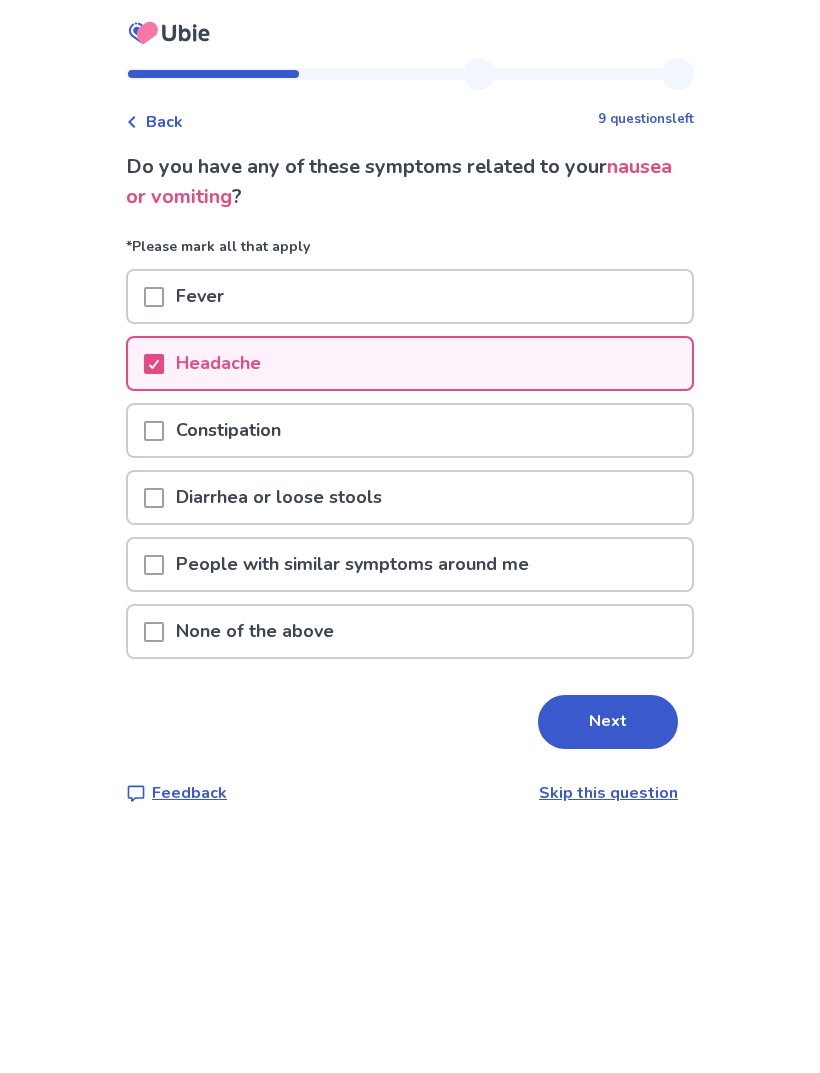 click on "Next" at bounding box center [608, 722] 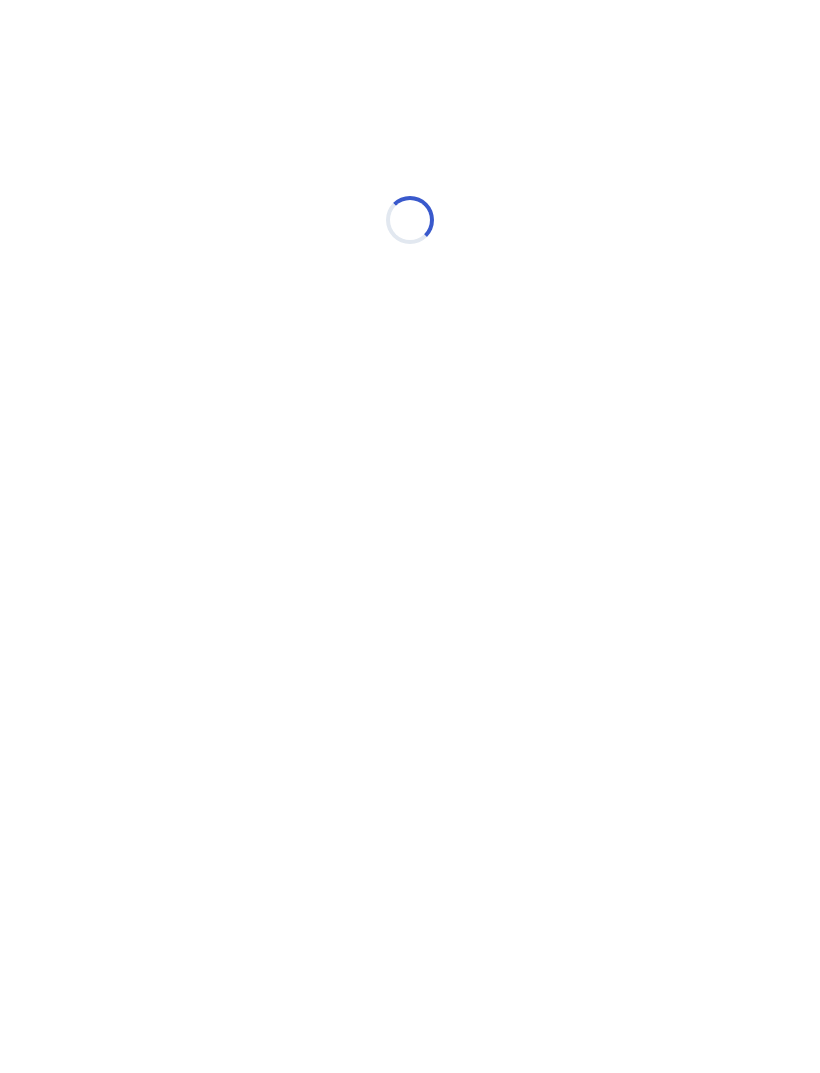 select on "*" 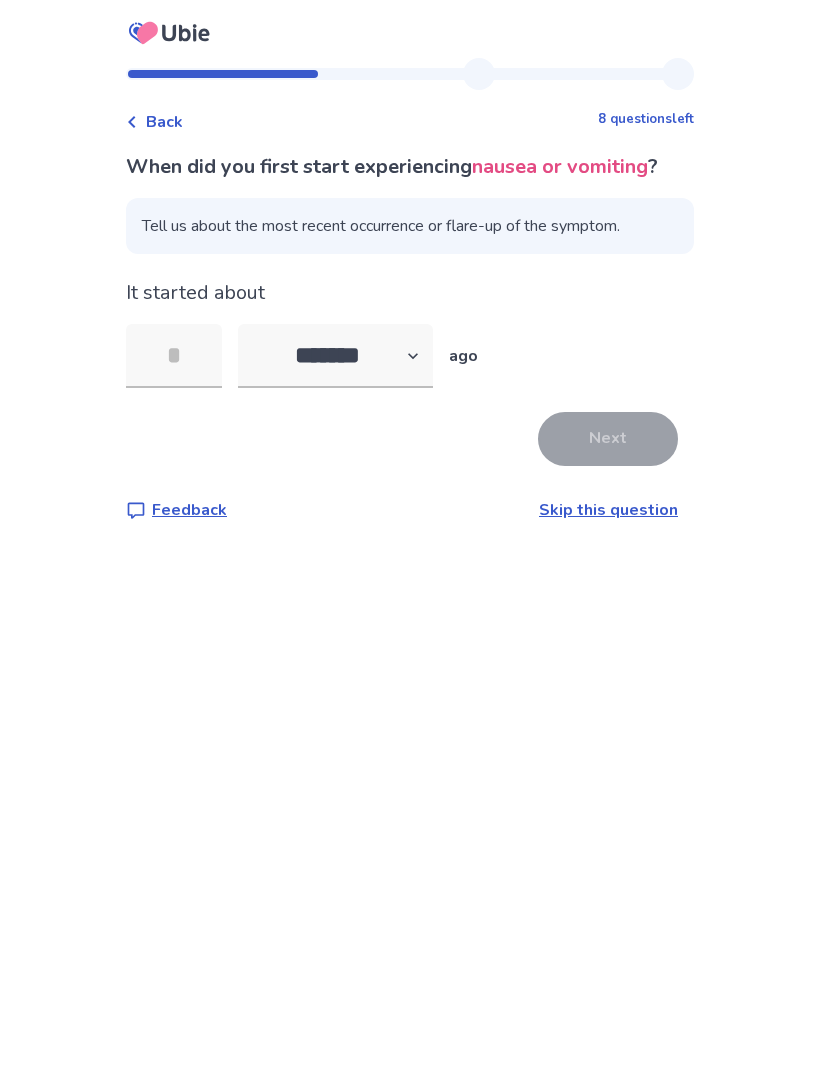 click at bounding box center (174, 356) 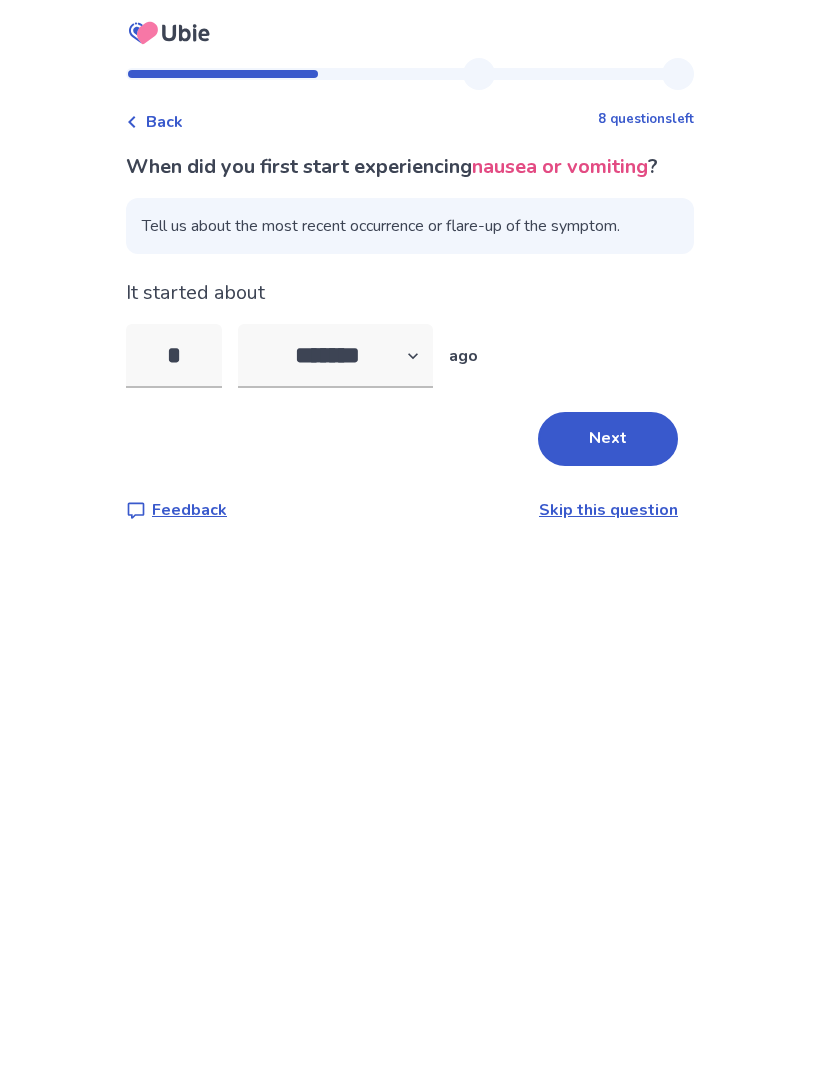 click on "Next" at bounding box center [608, 439] 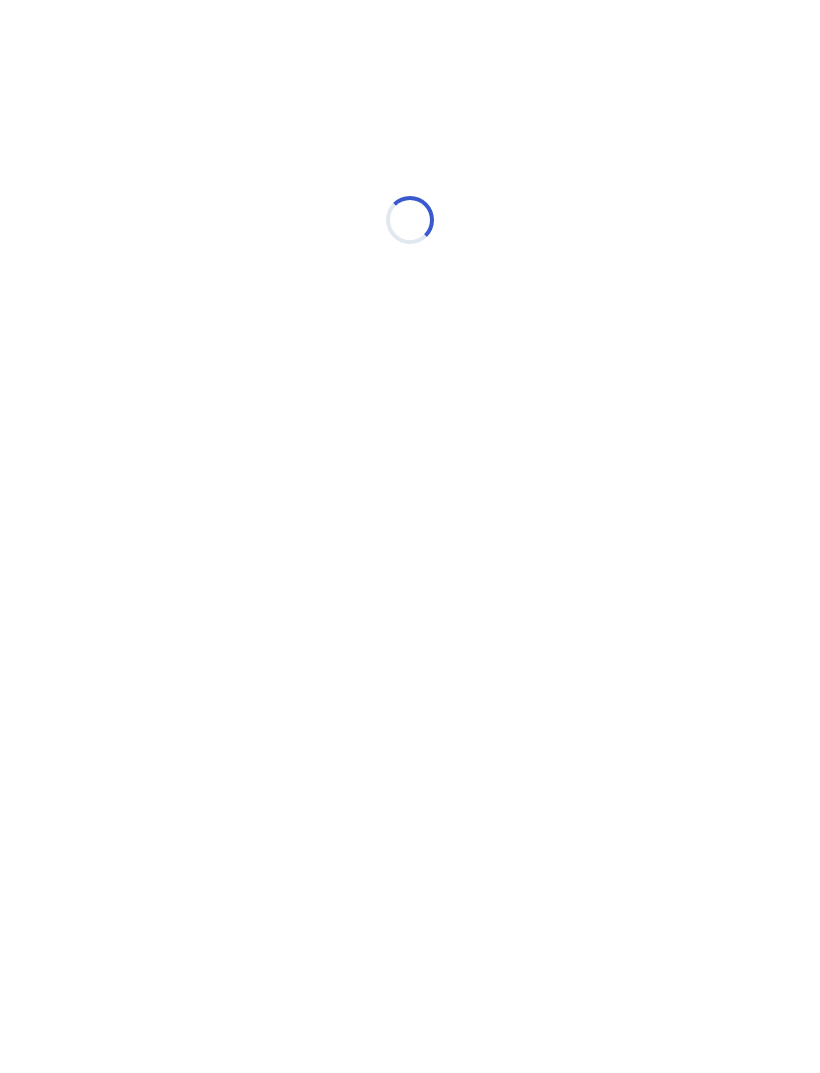 select on "*" 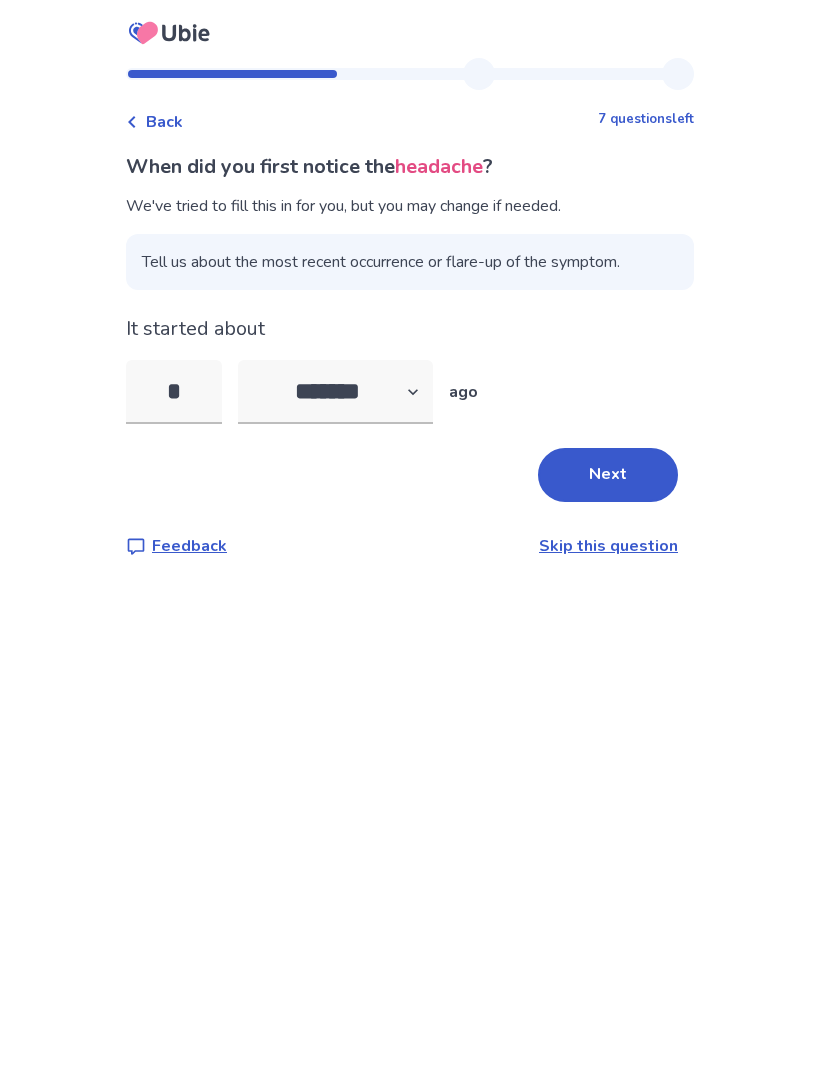 click on "Next" at bounding box center [608, 475] 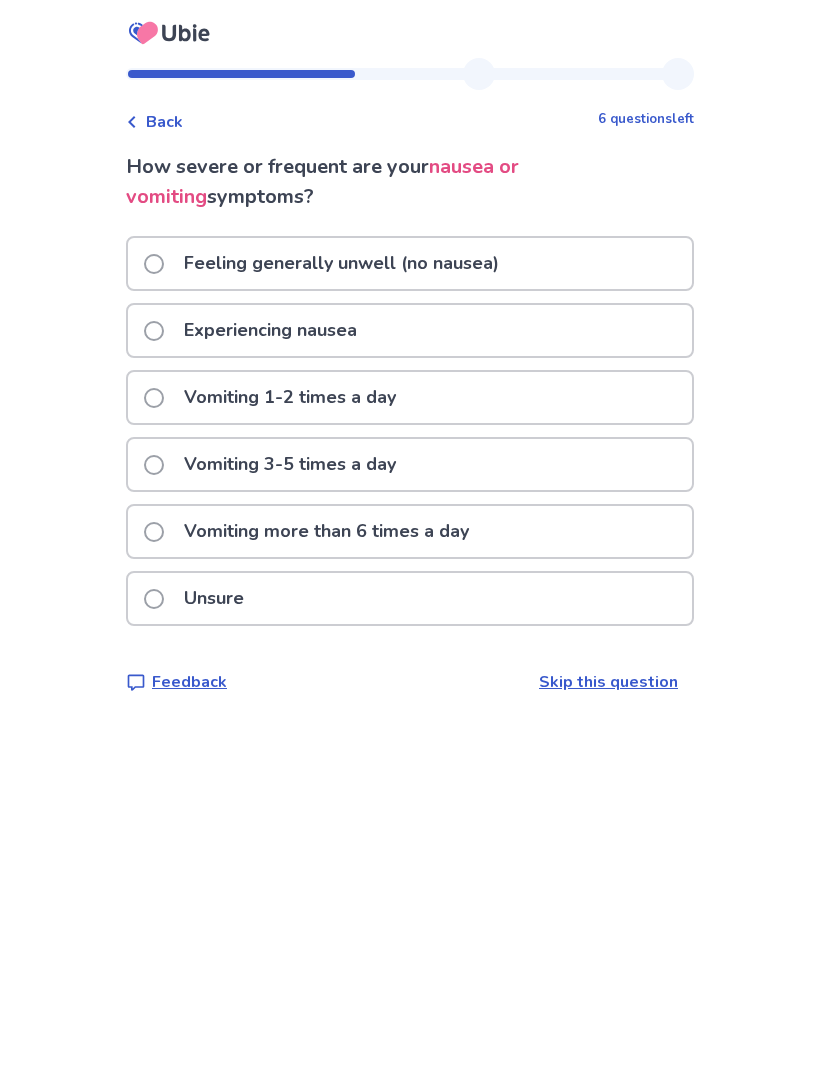 click on "Experiencing nausea" at bounding box center (410, 330) 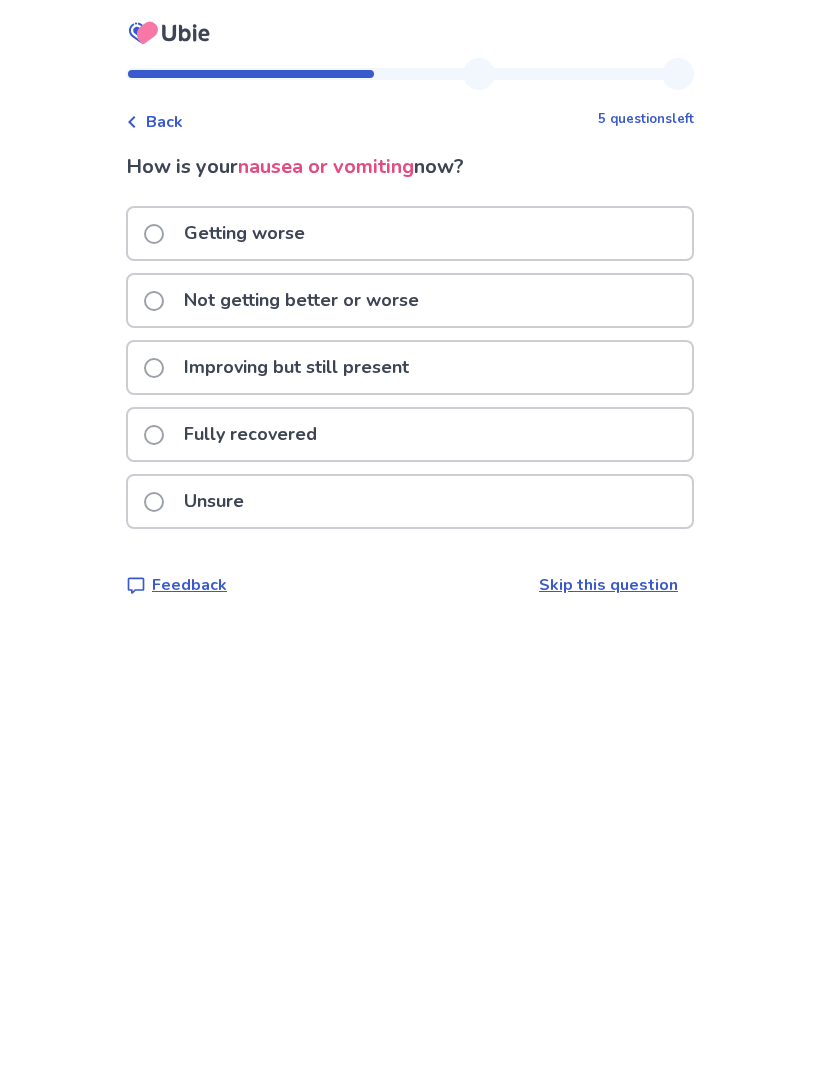 click on "Getting worse" at bounding box center [410, 233] 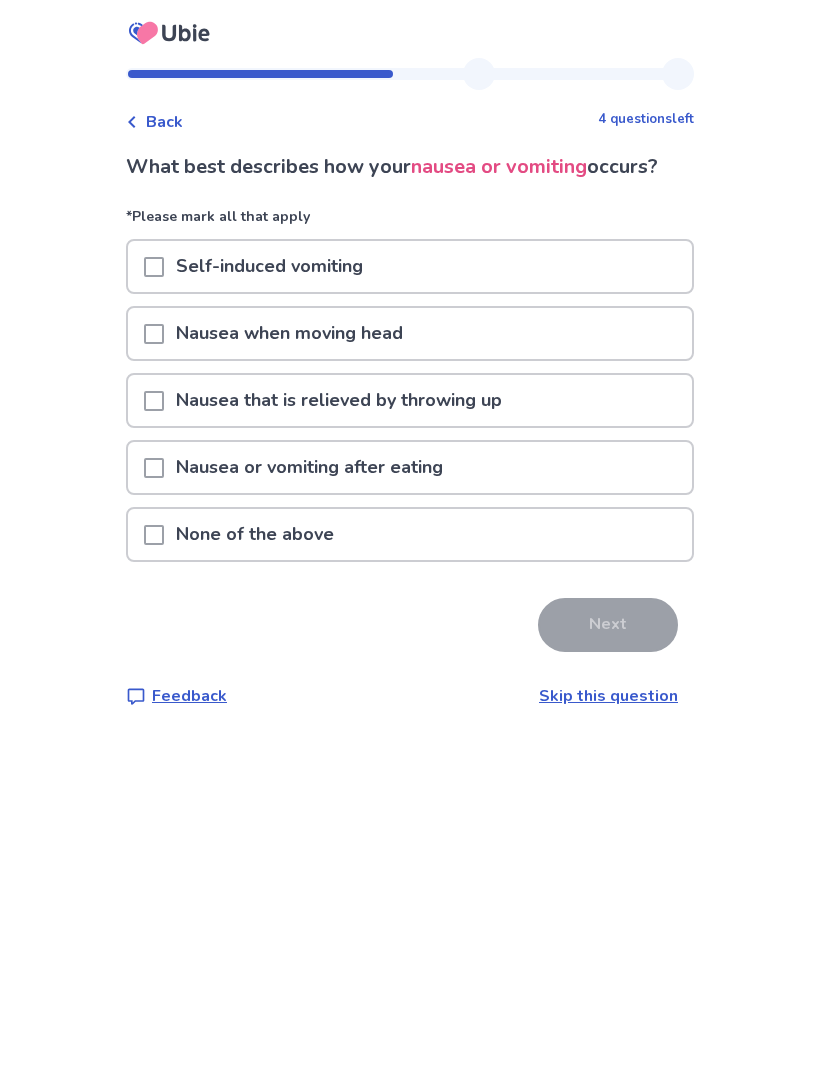 click on "Nausea that is relieved by throwing up" at bounding box center [410, 400] 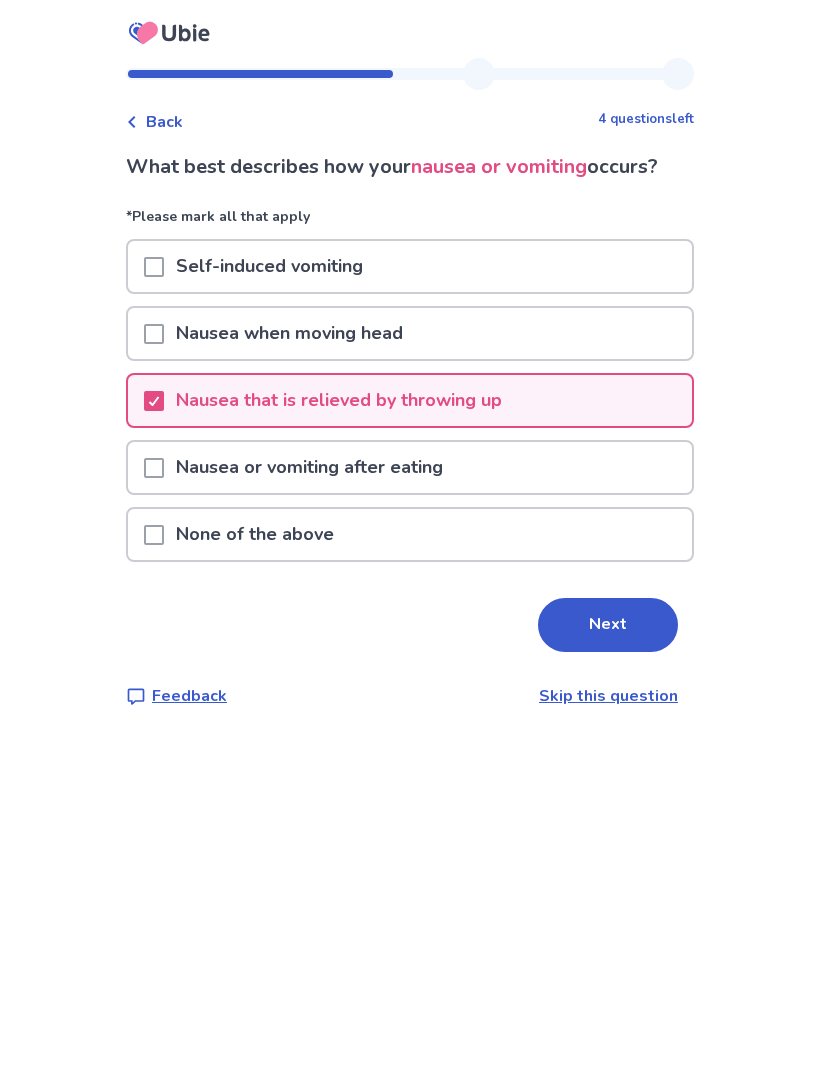 click on "Next" at bounding box center [608, 625] 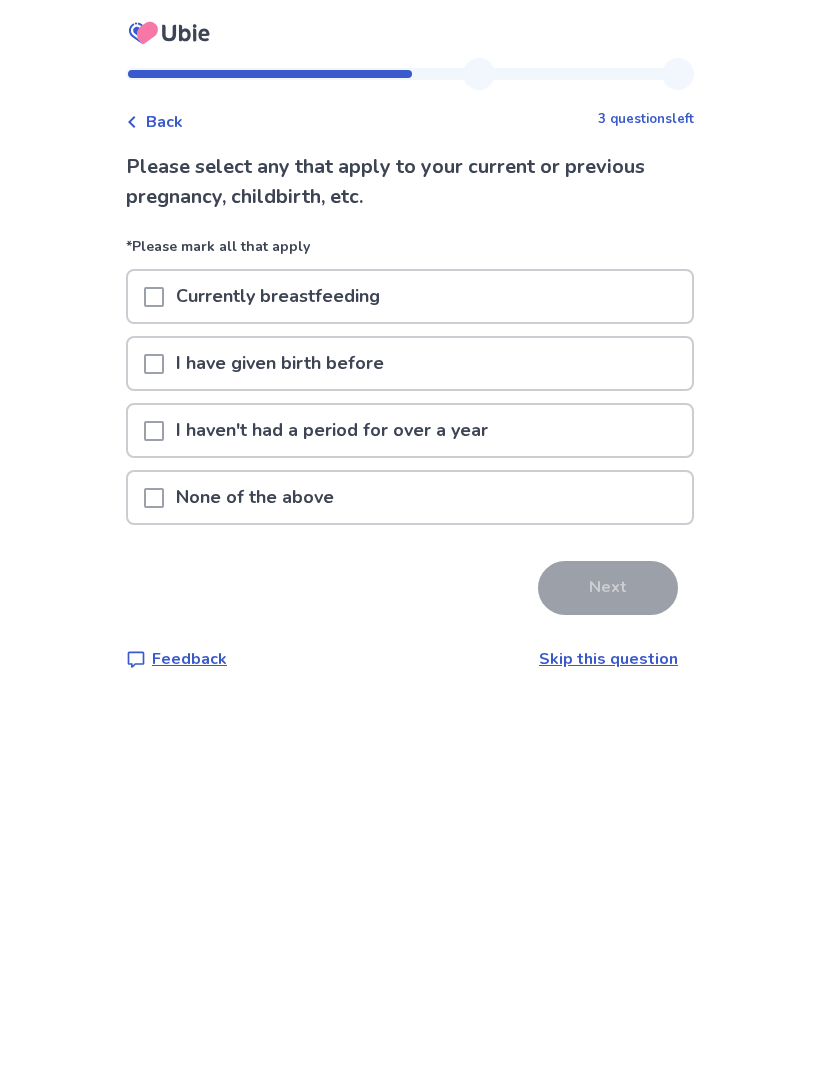click on "None of the above" at bounding box center [410, 497] 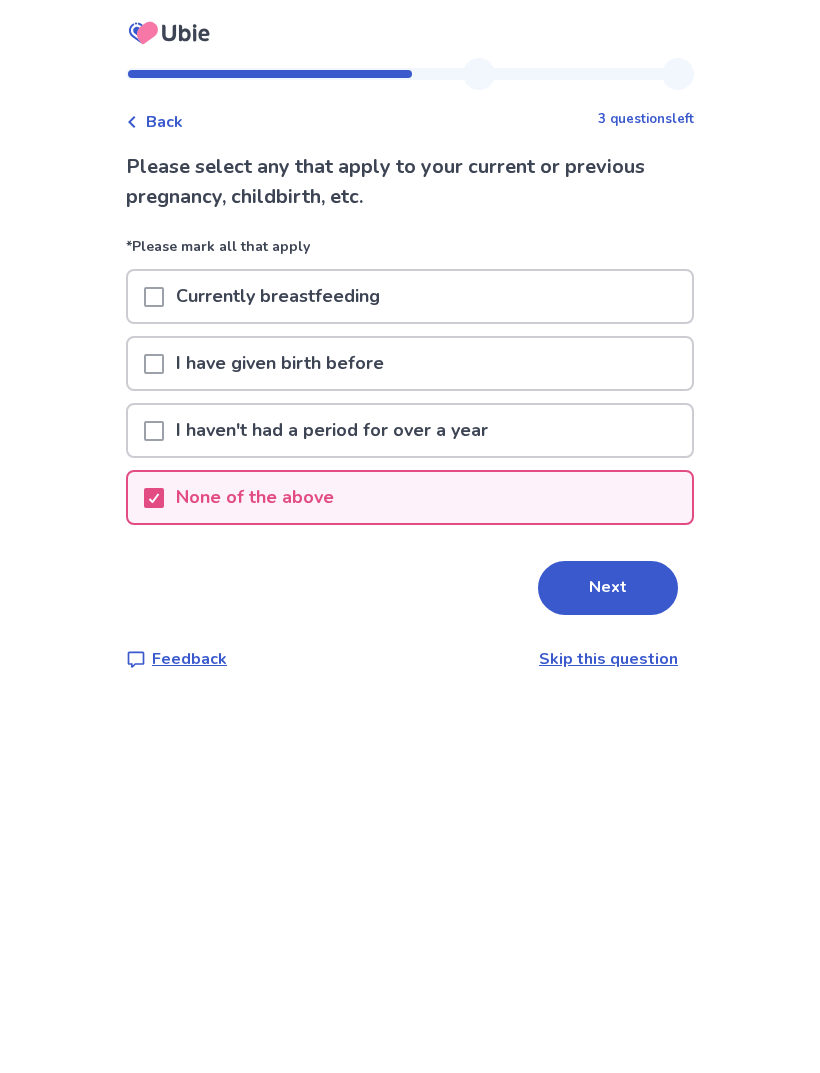click on "Next" at bounding box center (608, 588) 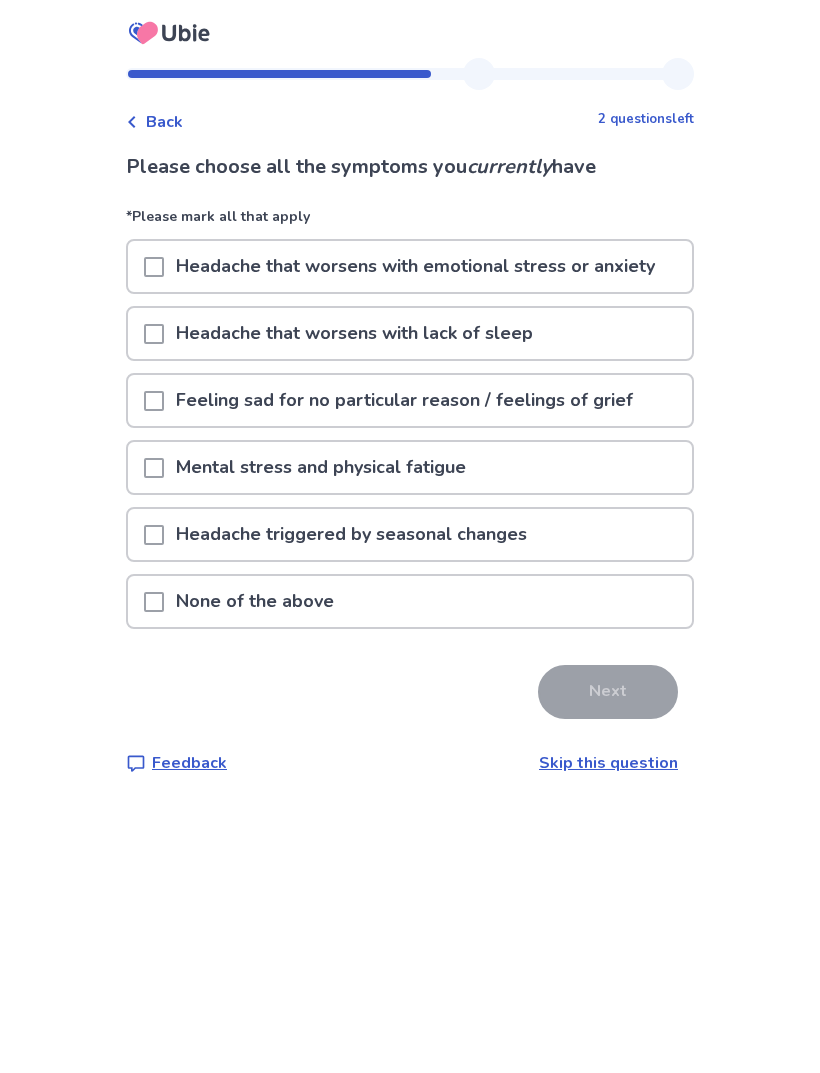 click at bounding box center [154, 602] 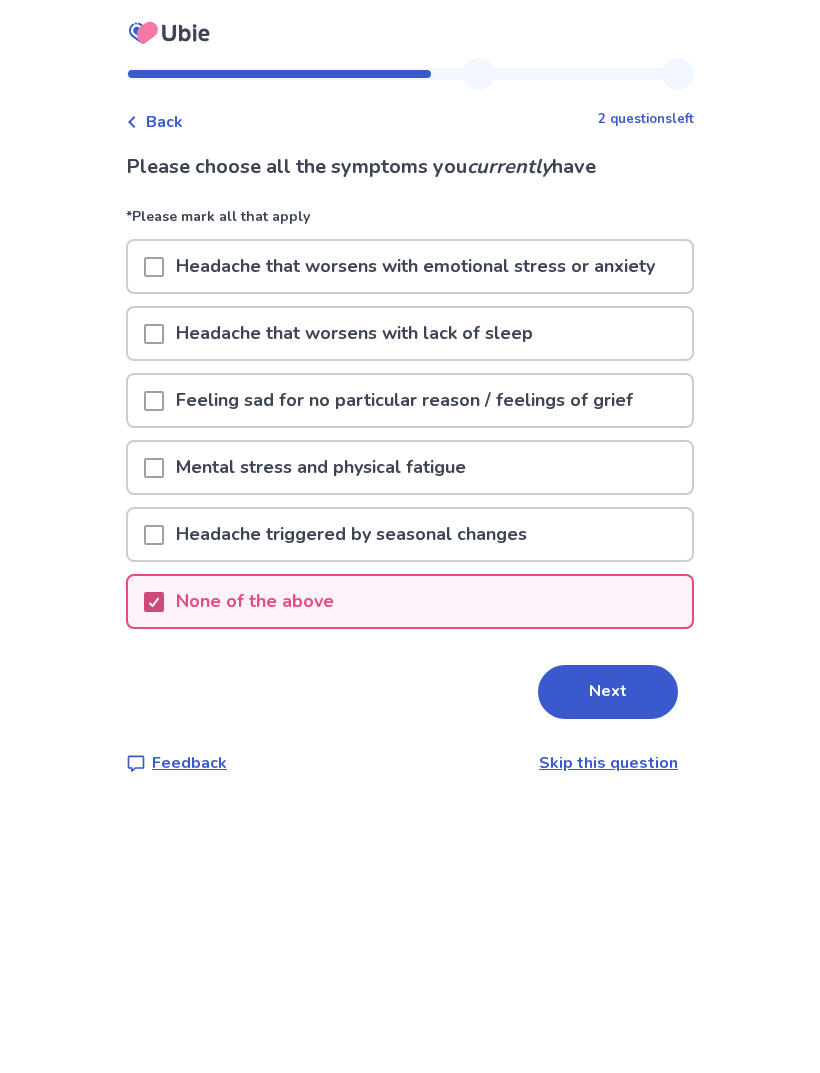 click on "Next" at bounding box center [608, 692] 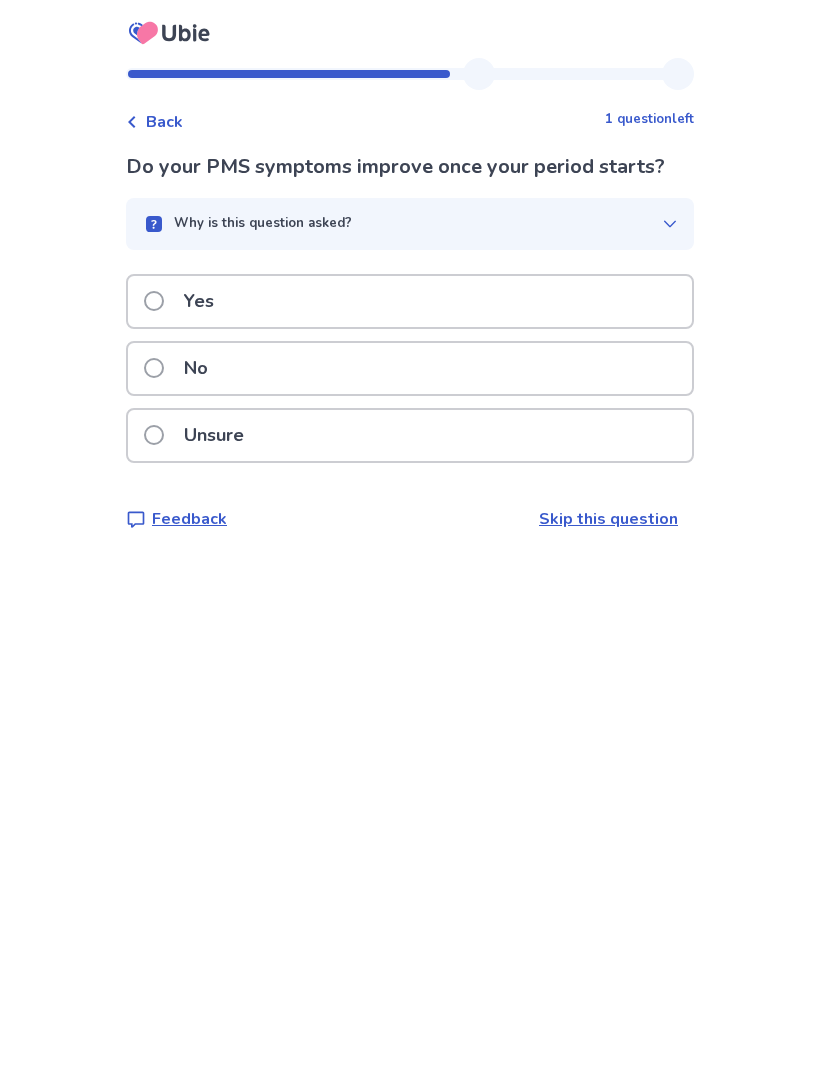 click on "Yes" at bounding box center (410, 301) 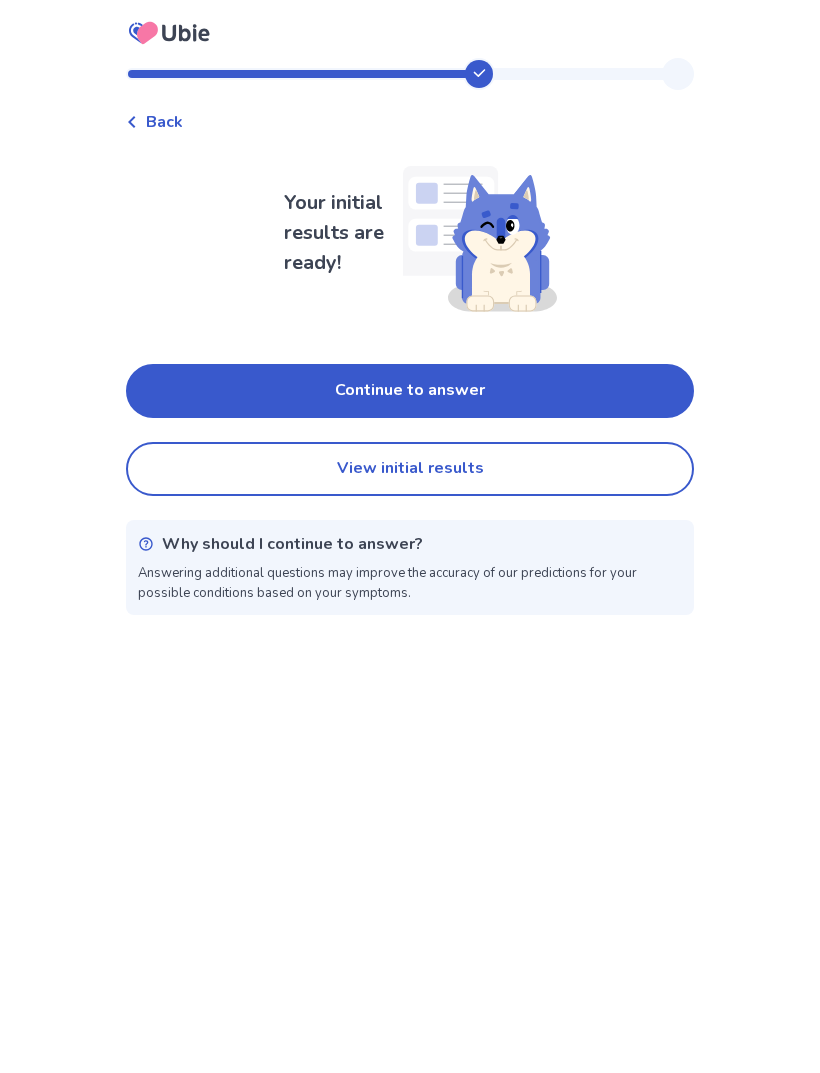 click on "Continue to answer" at bounding box center (410, 391) 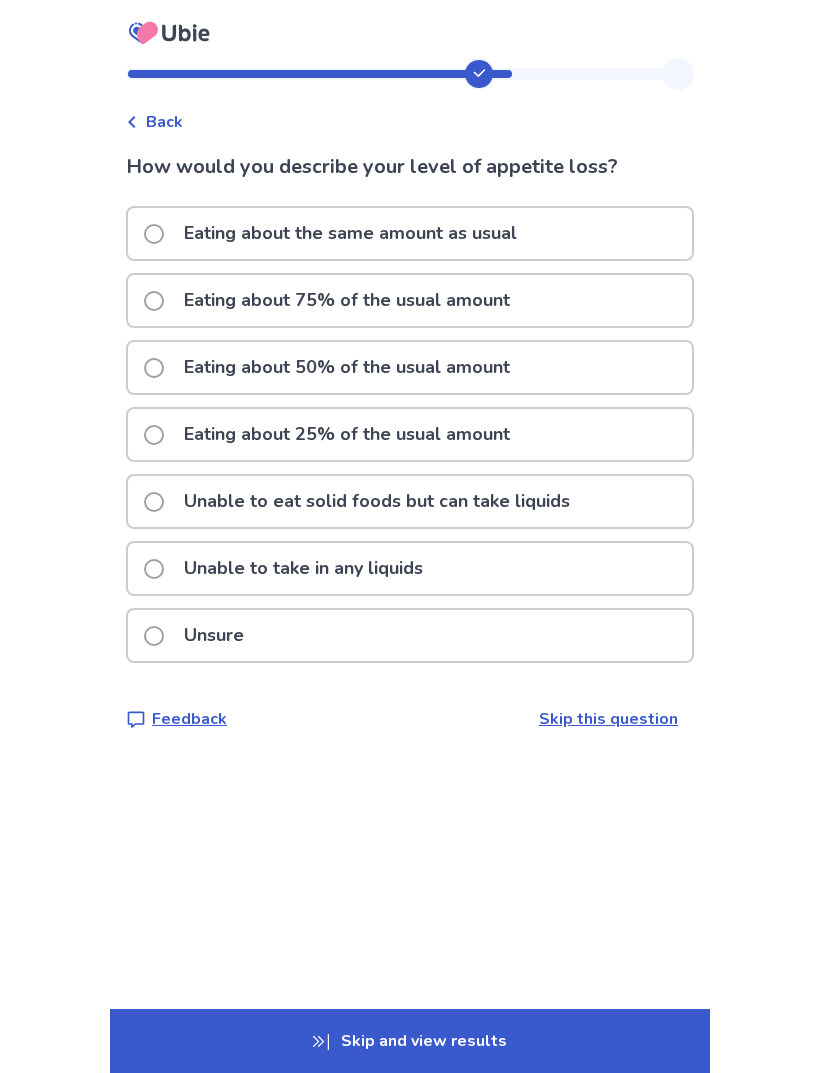 click on "Eating about 75% of the usual amount" at bounding box center [410, 300] 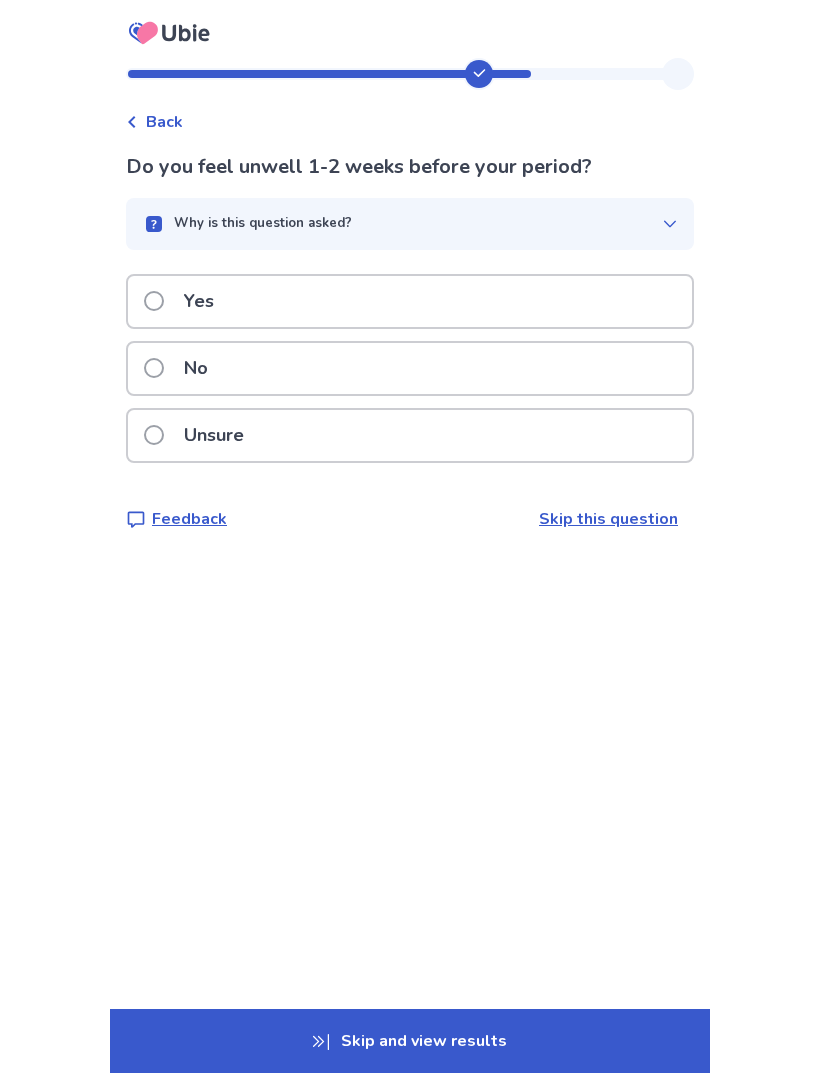 click on "Yes" at bounding box center (410, 301) 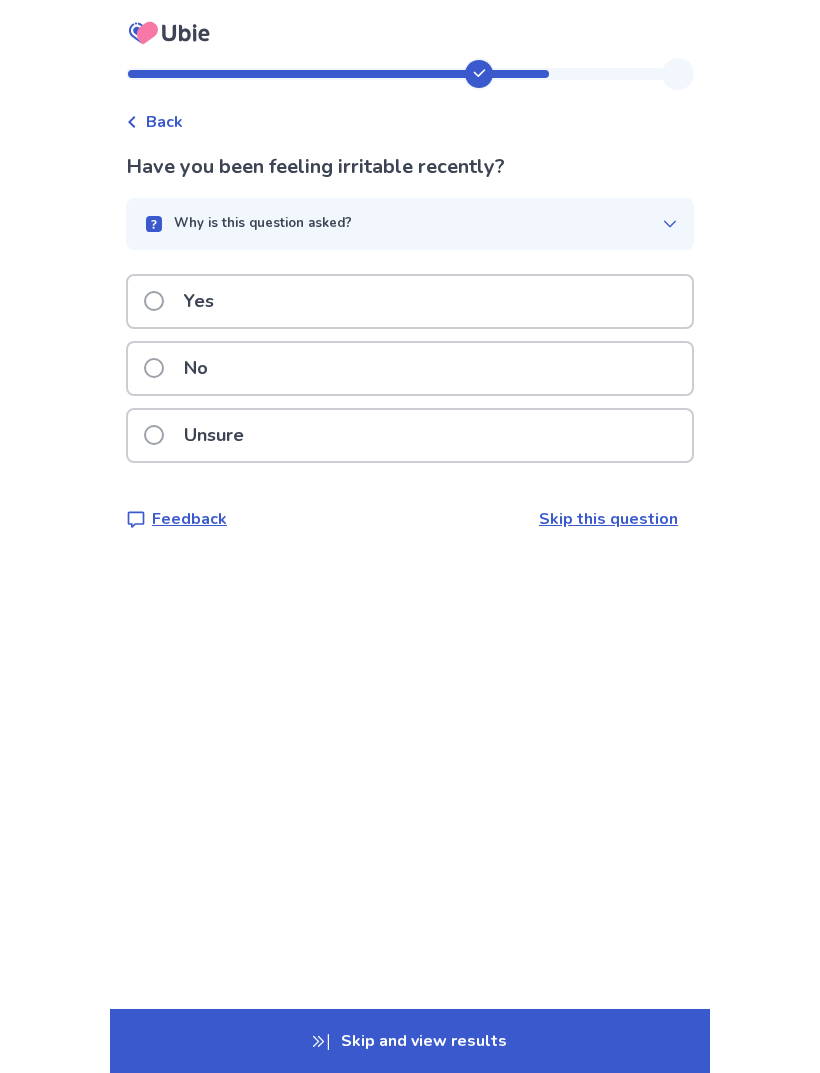 click on "Yes" at bounding box center (410, 301) 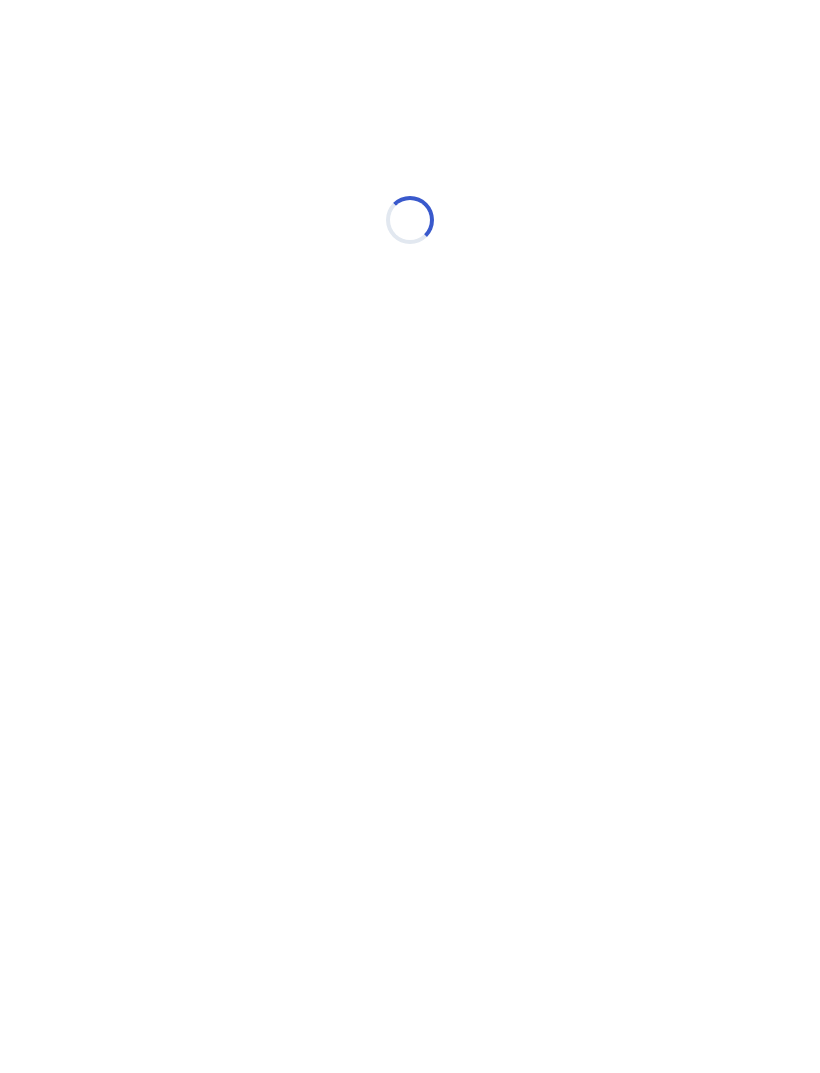 select on "*" 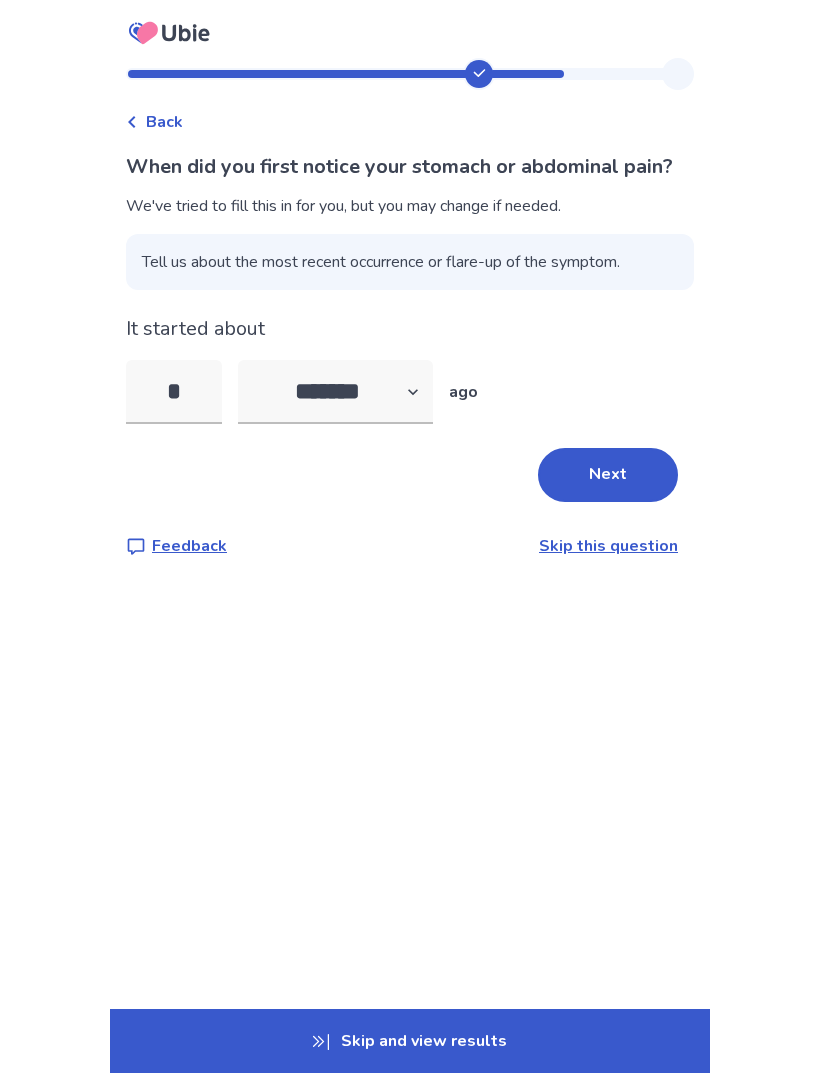 click on "Next" at bounding box center (608, 475) 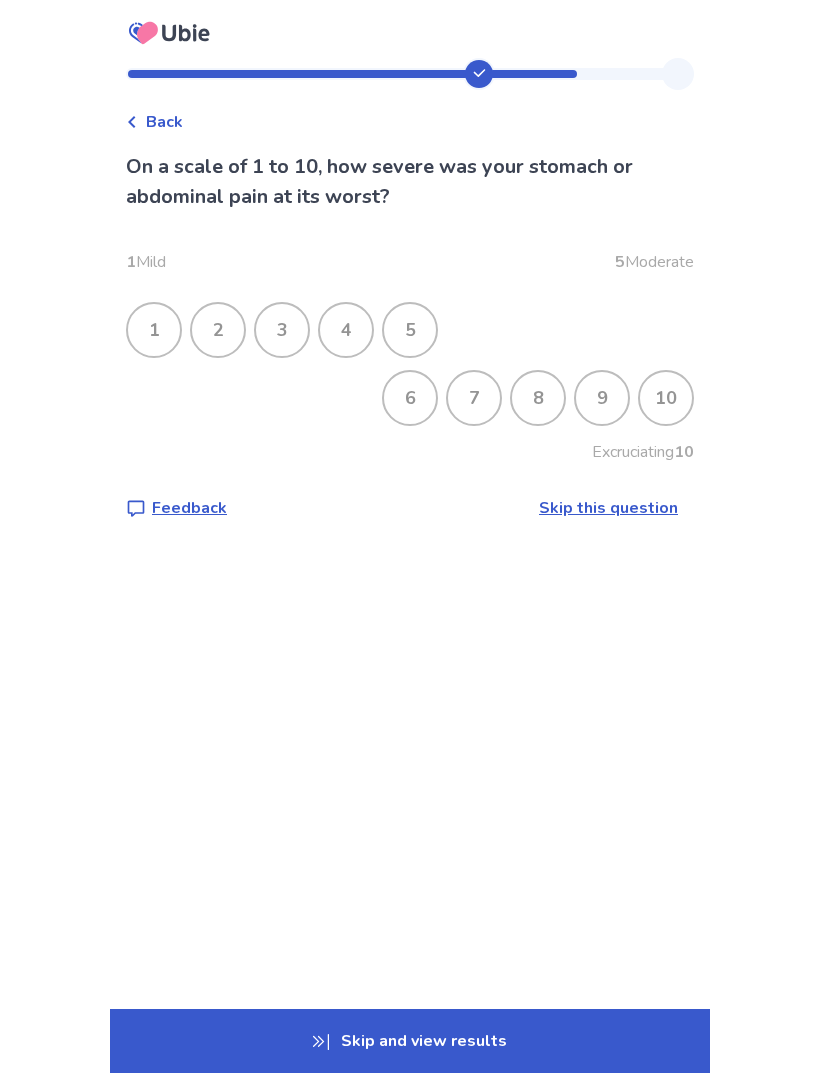 click on "4" at bounding box center (346, 330) 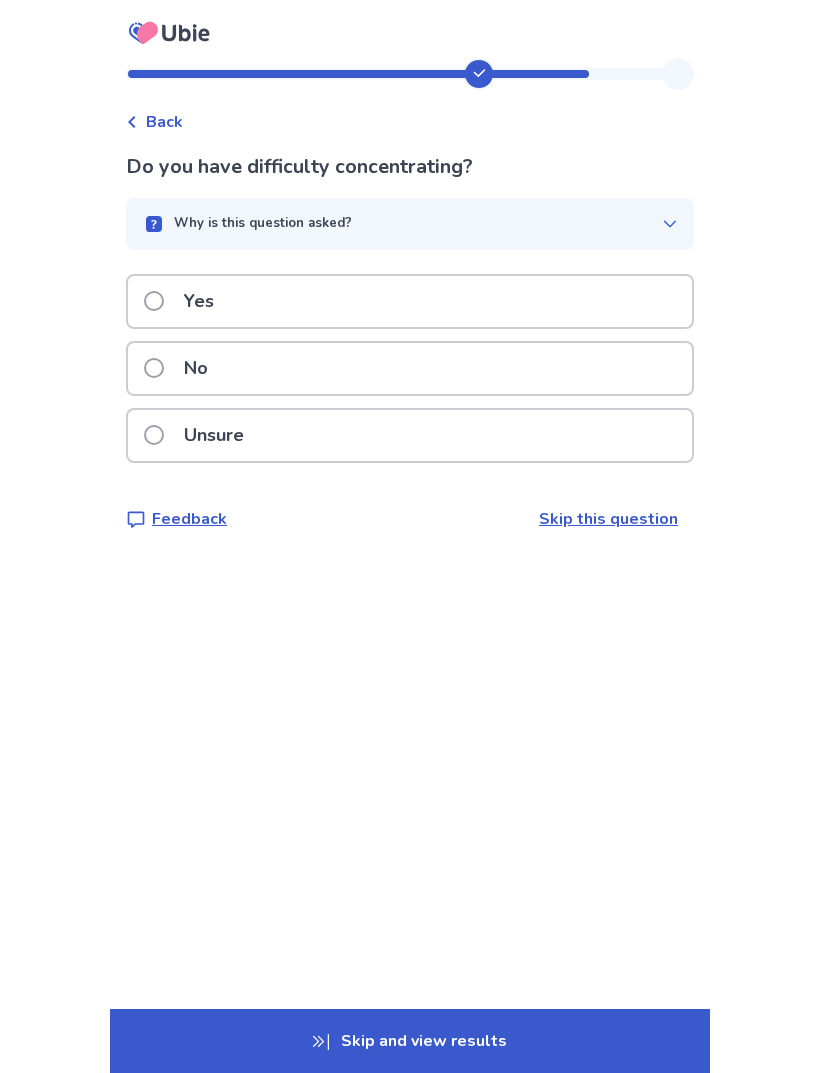 click on "Unsure" at bounding box center [410, 435] 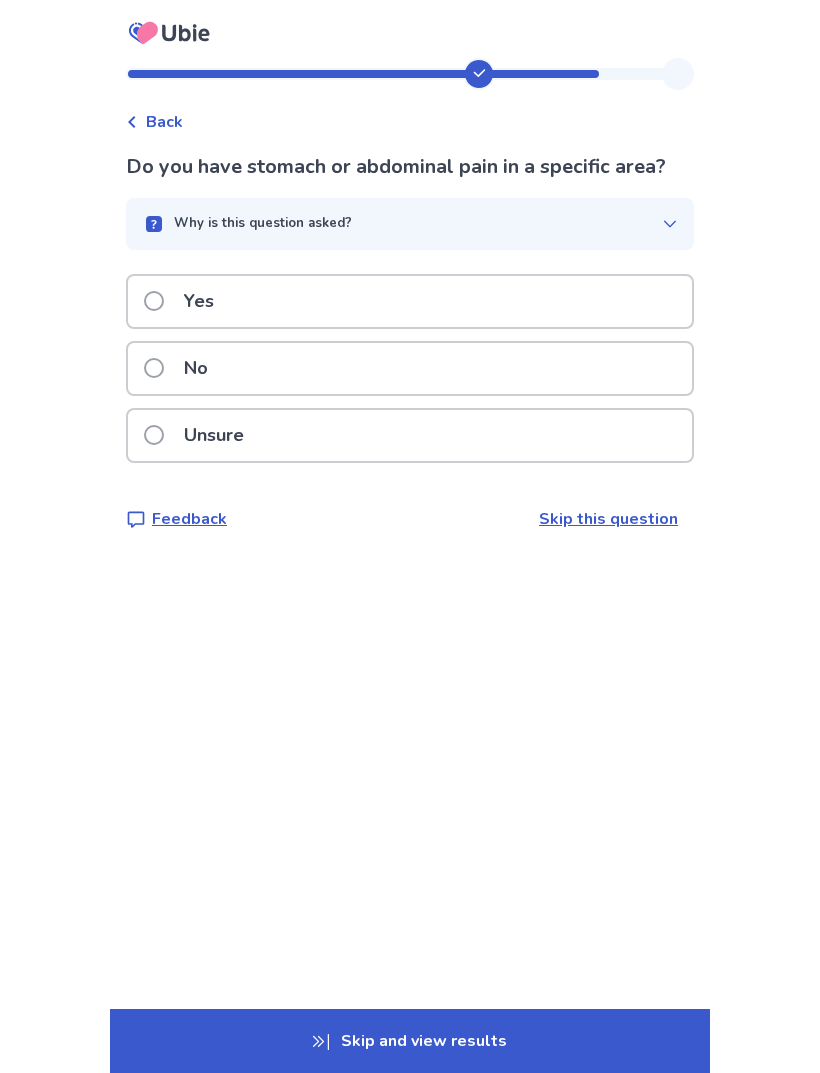 click on "Yes" at bounding box center [410, 301] 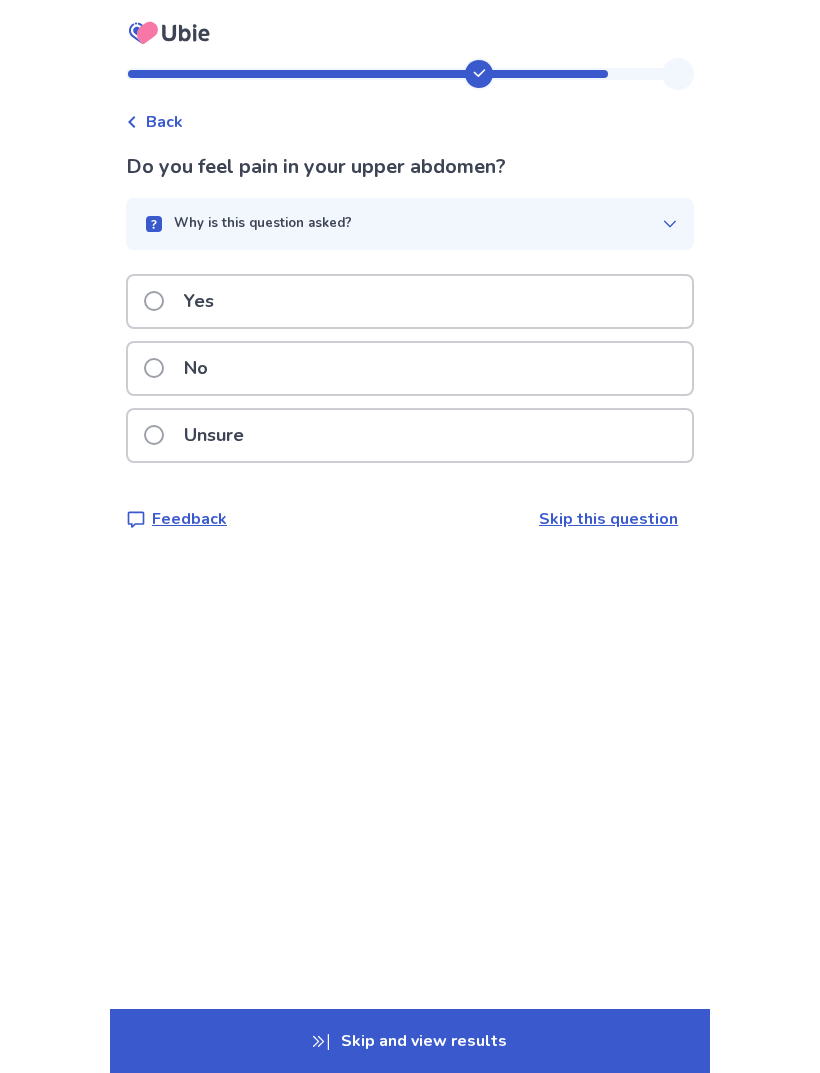 click on "No" at bounding box center (410, 368) 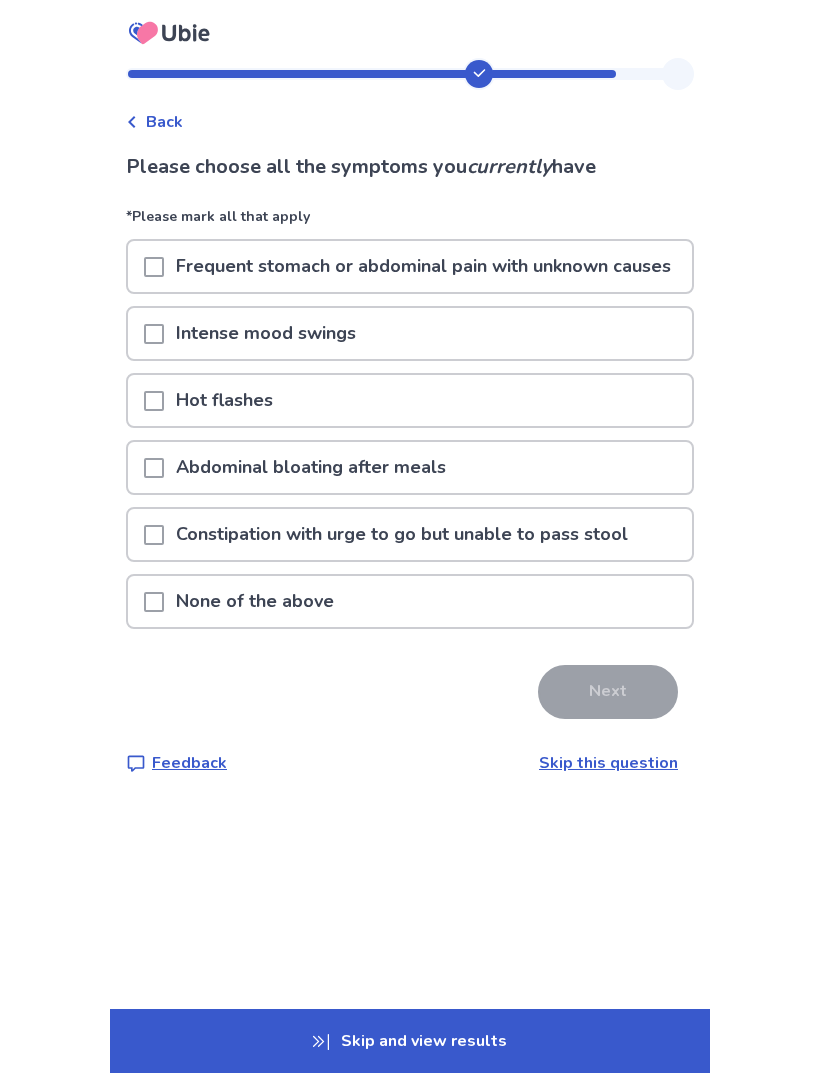 click on "Frequent stomach or abdominal pain with unknown causes" at bounding box center [423, 266] 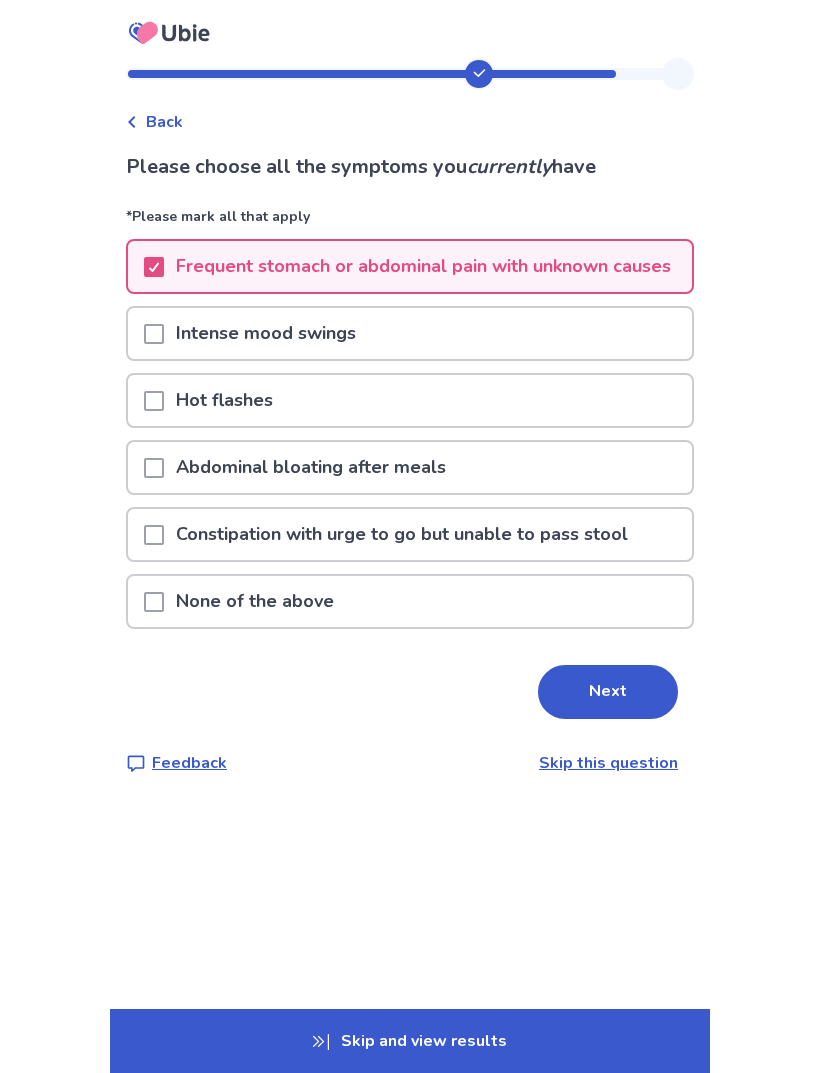 click on "Intense mood swings" at bounding box center (410, 333) 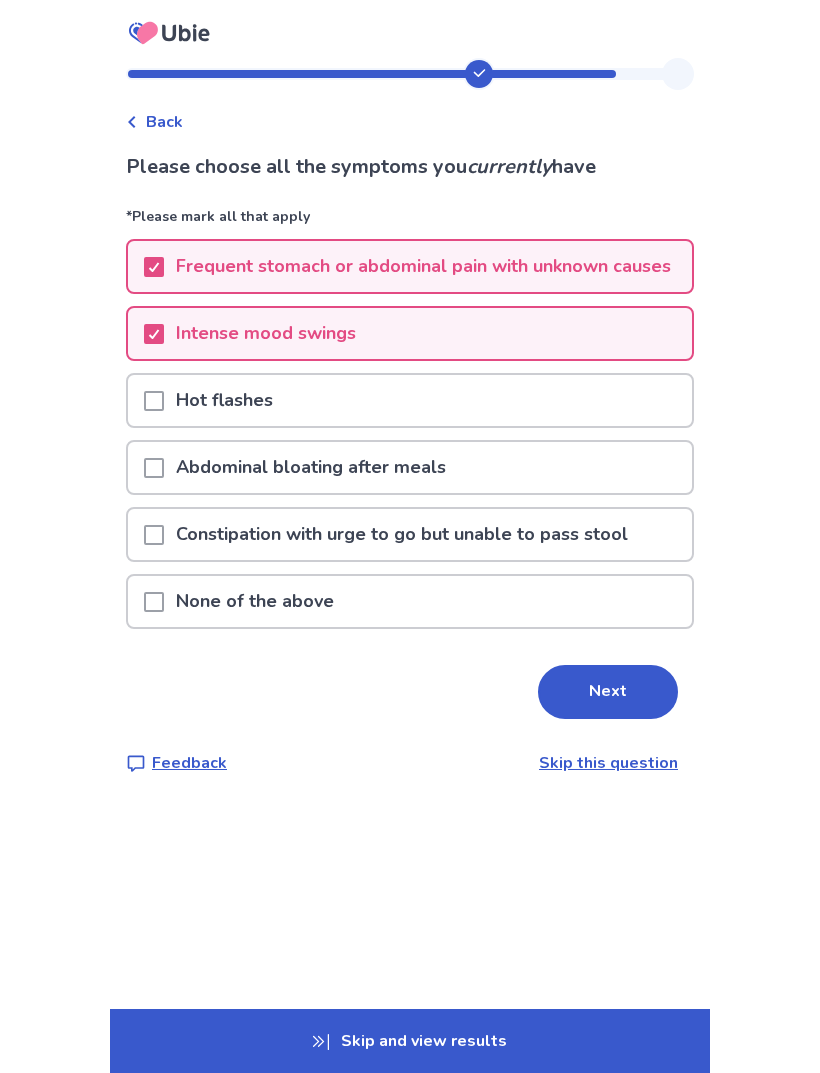 click on "Abdominal bloating after meals" at bounding box center (410, 467) 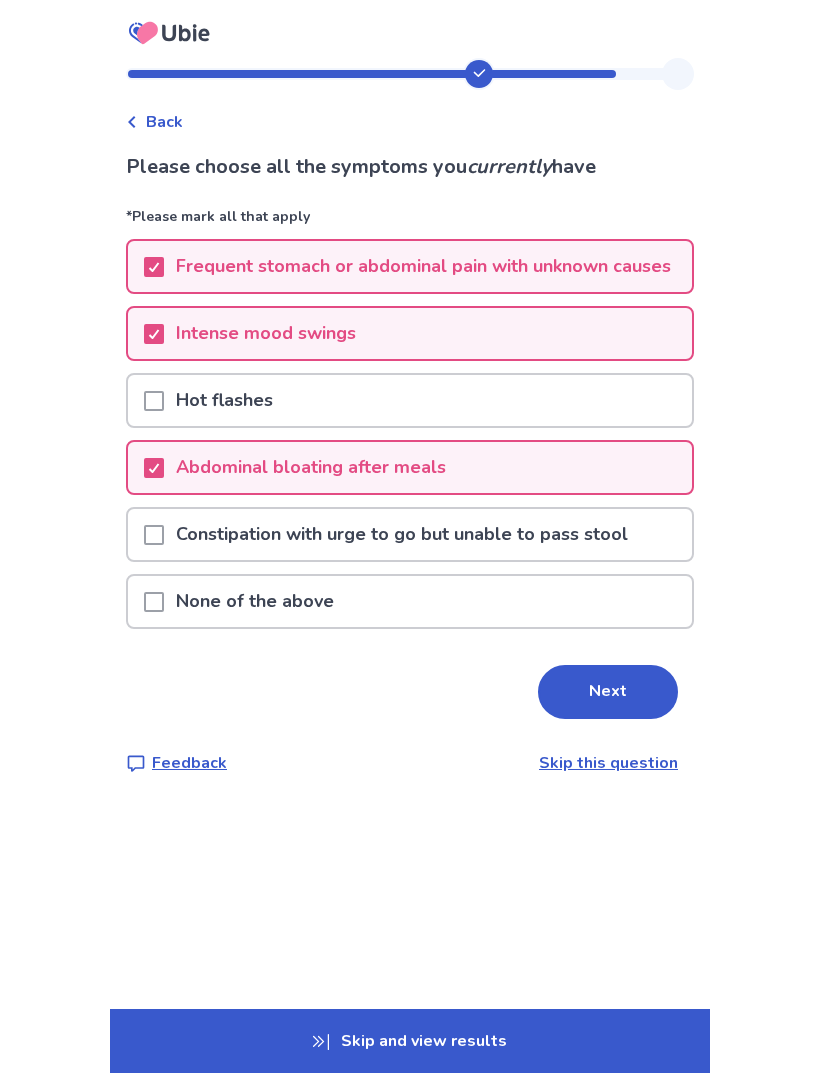 click on "Next" at bounding box center (608, 692) 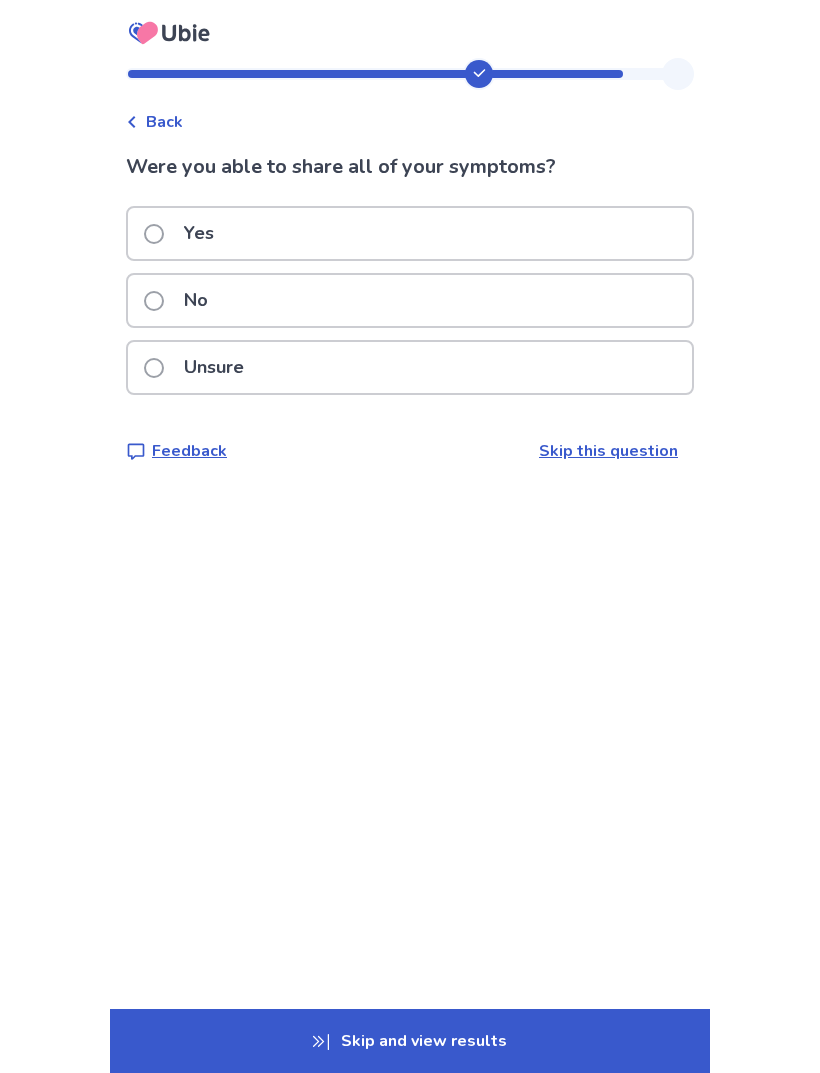 click on "Yes" at bounding box center (410, 233) 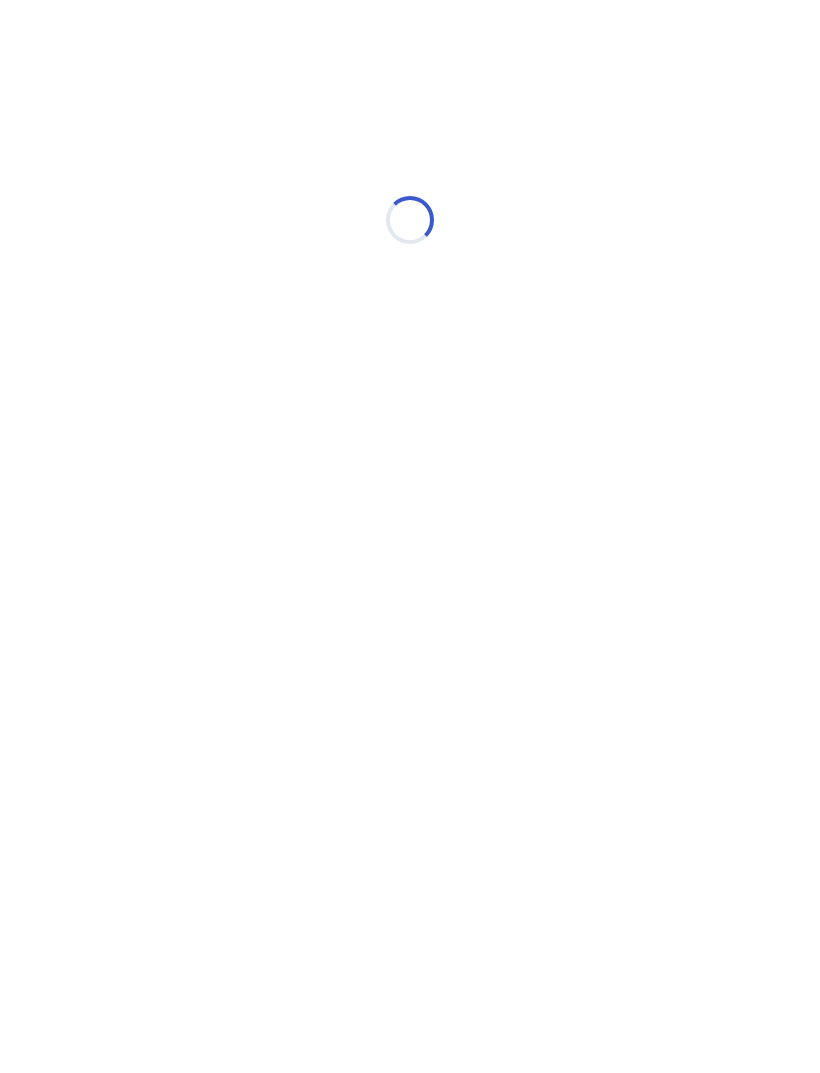 click on "Loading... Ubie Symptom Checker" at bounding box center (410, 210) 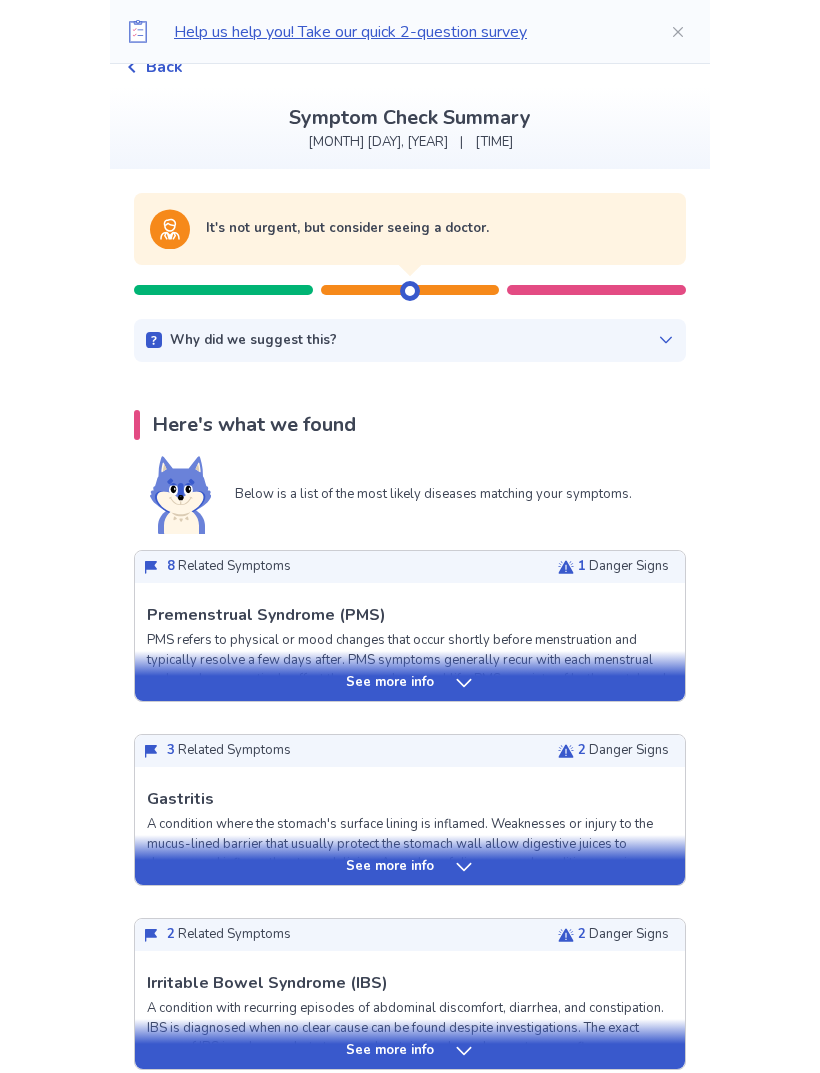 scroll, scrollTop: 0, scrollLeft: 0, axis: both 